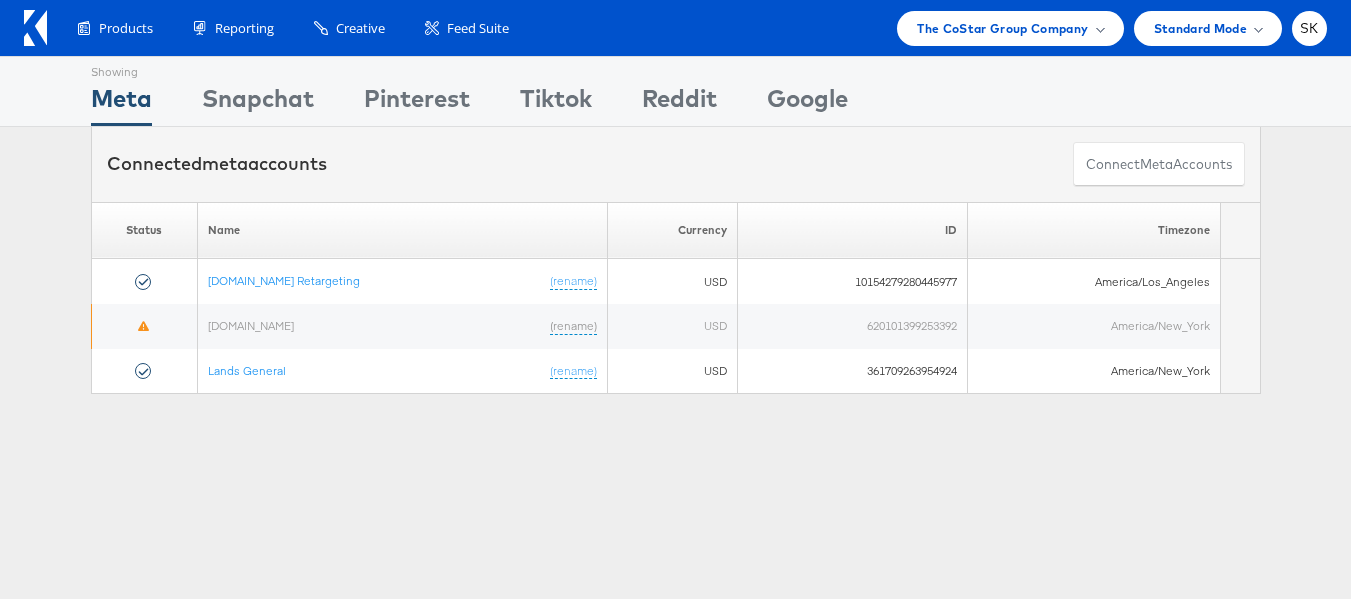 scroll, scrollTop: 0, scrollLeft: 0, axis: both 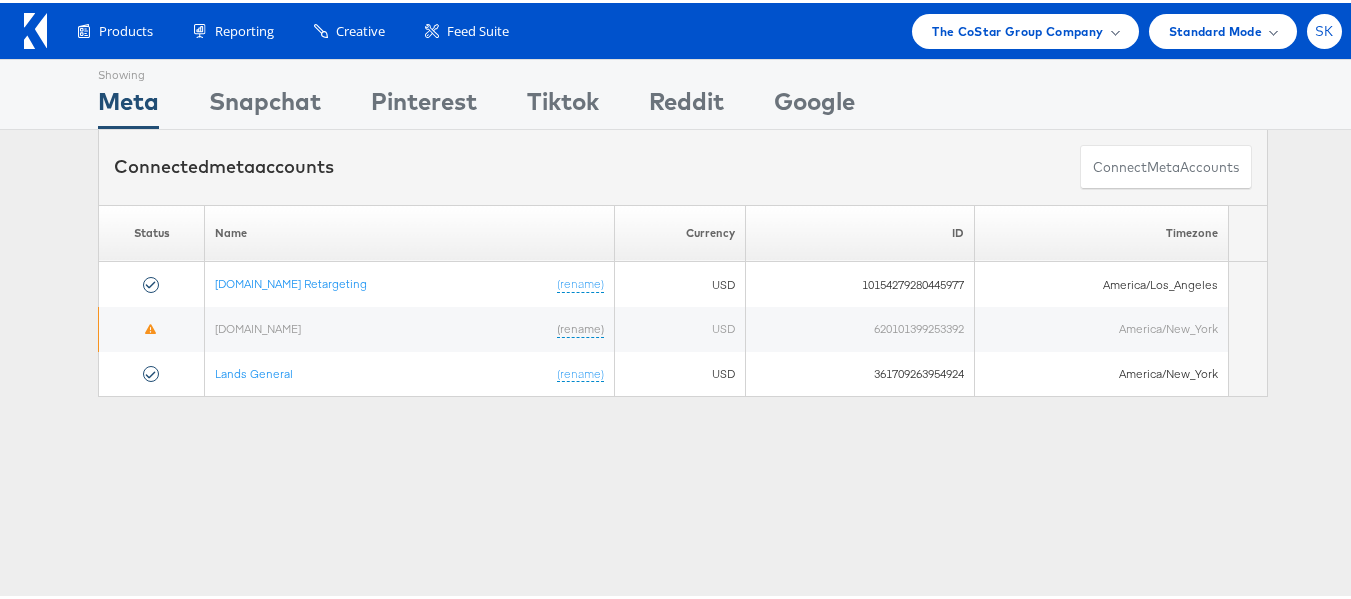 click on "SK" at bounding box center (1324, 28) 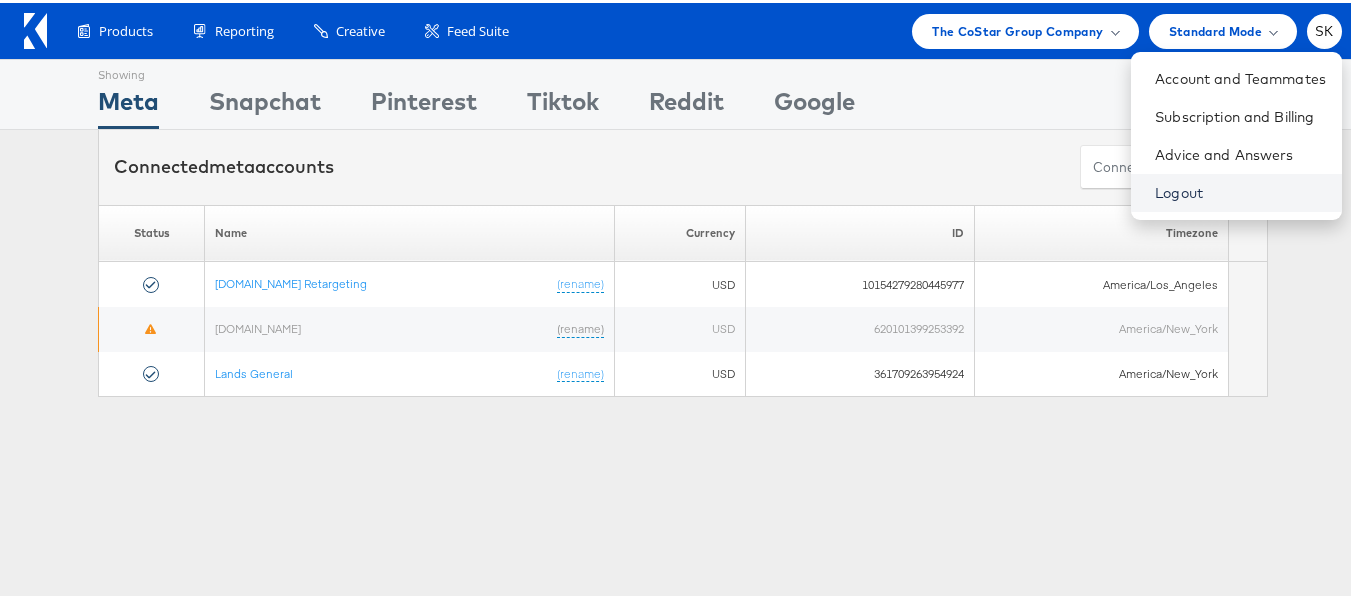 click on "Logout" at bounding box center [1240, 190] 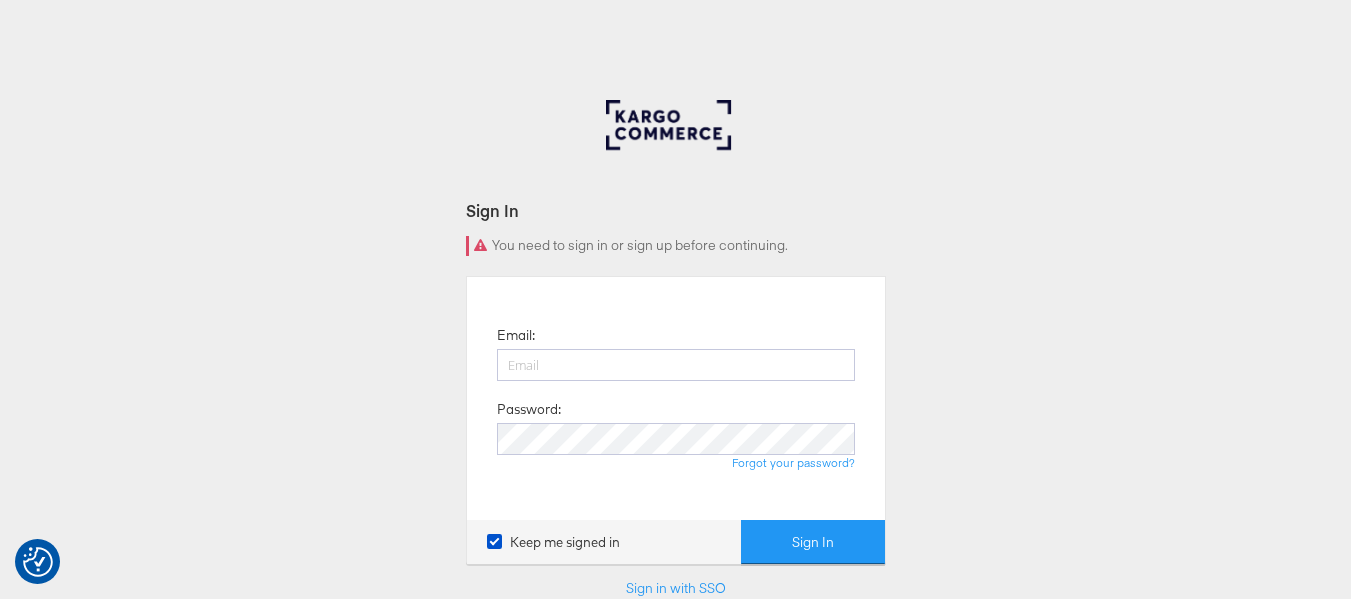 scroll, scrollTop: 0, scrollLeft: 0, axis: both 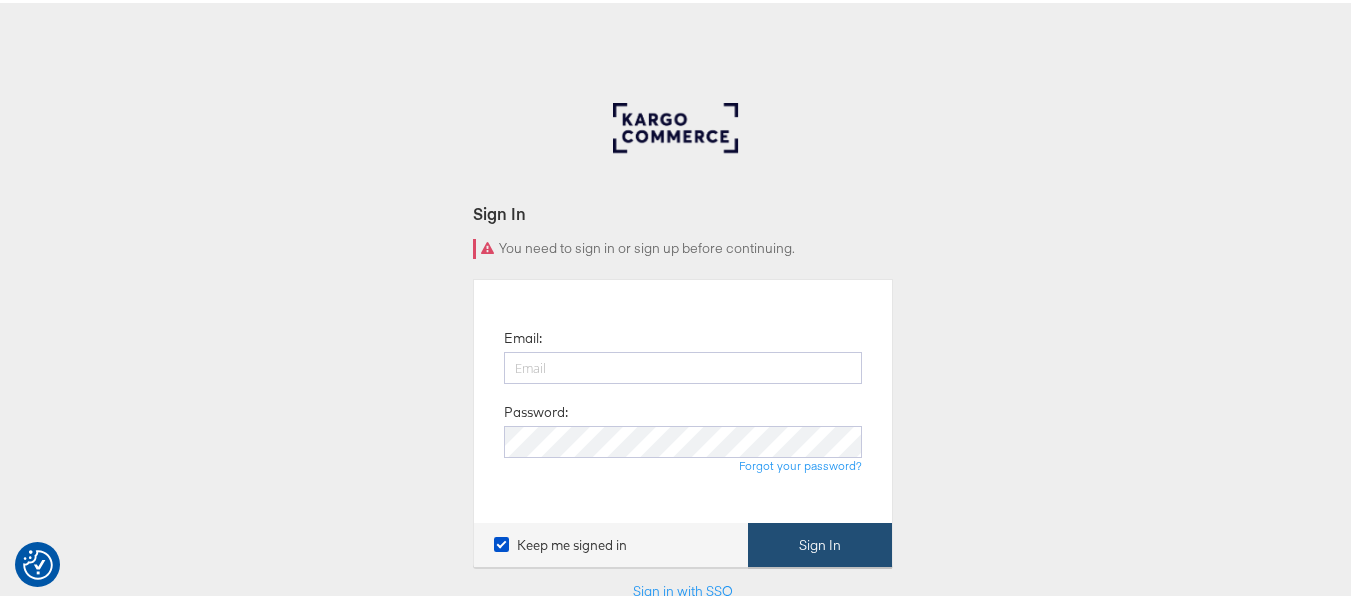 type on "[PERSON_NAME][EMAIL_ADDRESS][DOMAIN_NAME]" 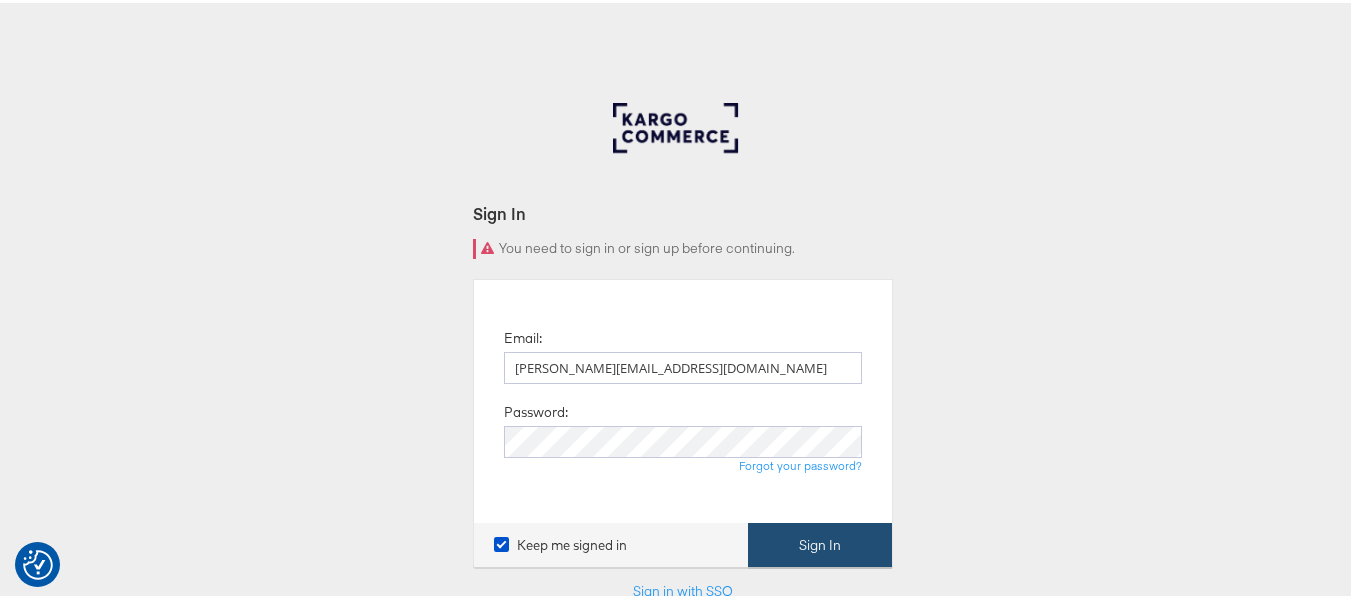 click on "Sign In" at bounding box center (820, 542) 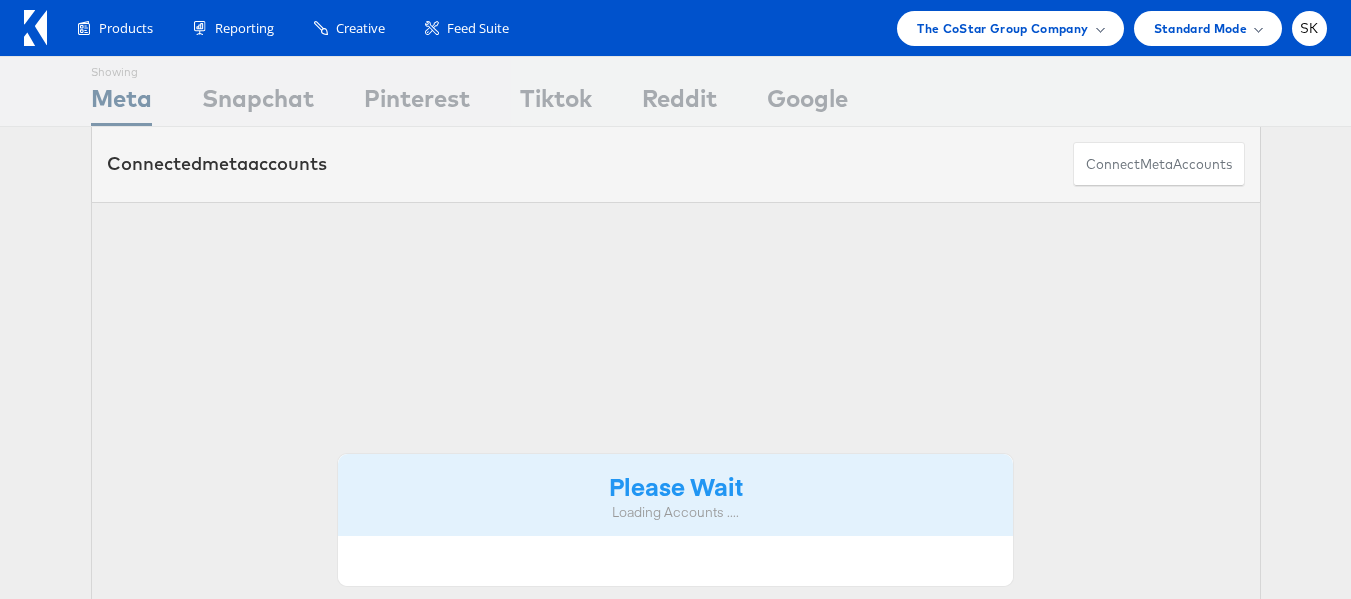 scroll, scrollTop: 0, scrollLeft: 0, axis: both 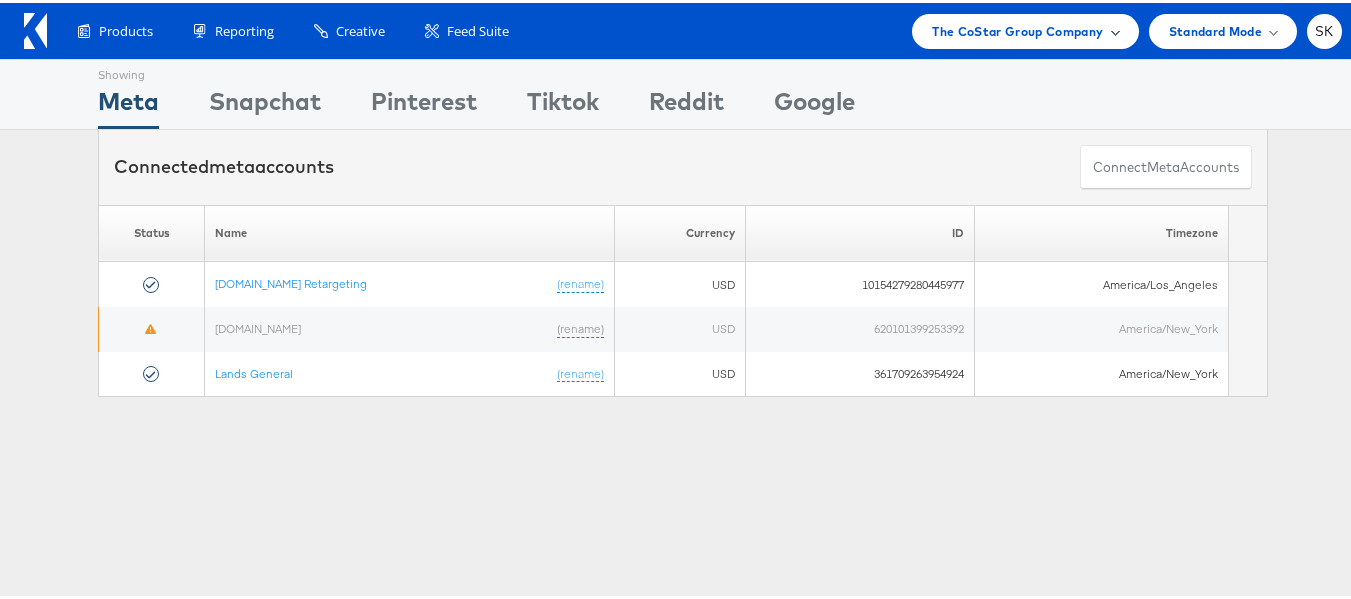click on "The CoStar Group Company" at bounding box center (1017, 28) 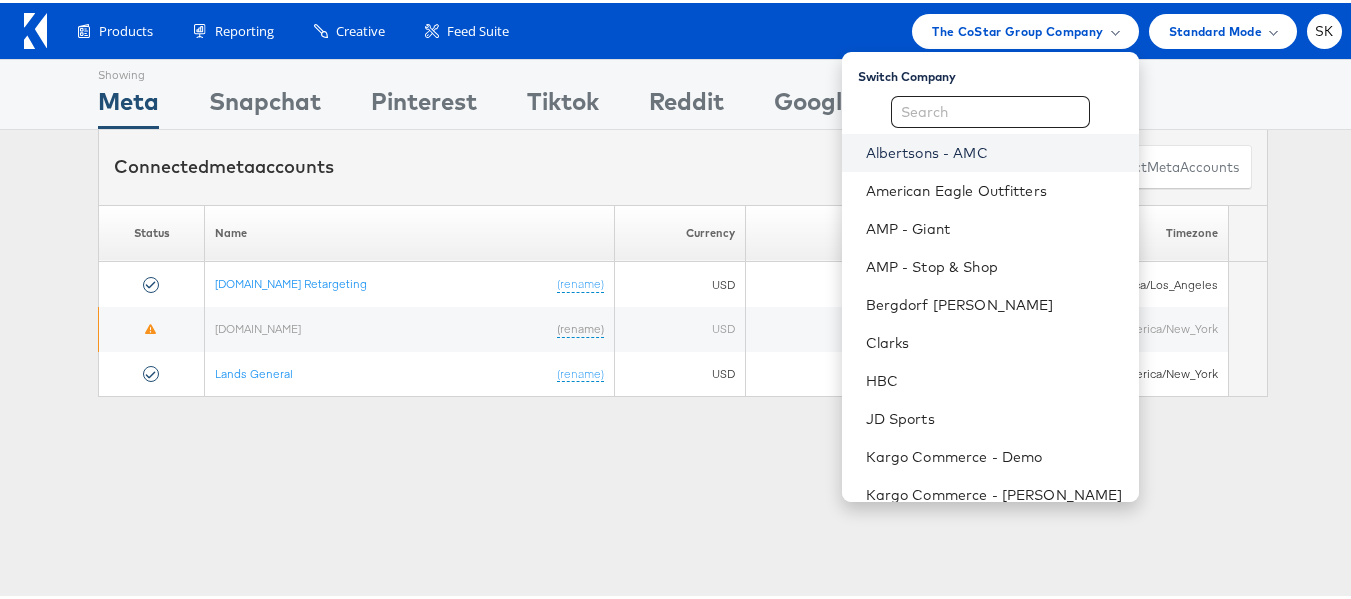 click on "Albertsons - AMC" at bounding box center [994, 150] 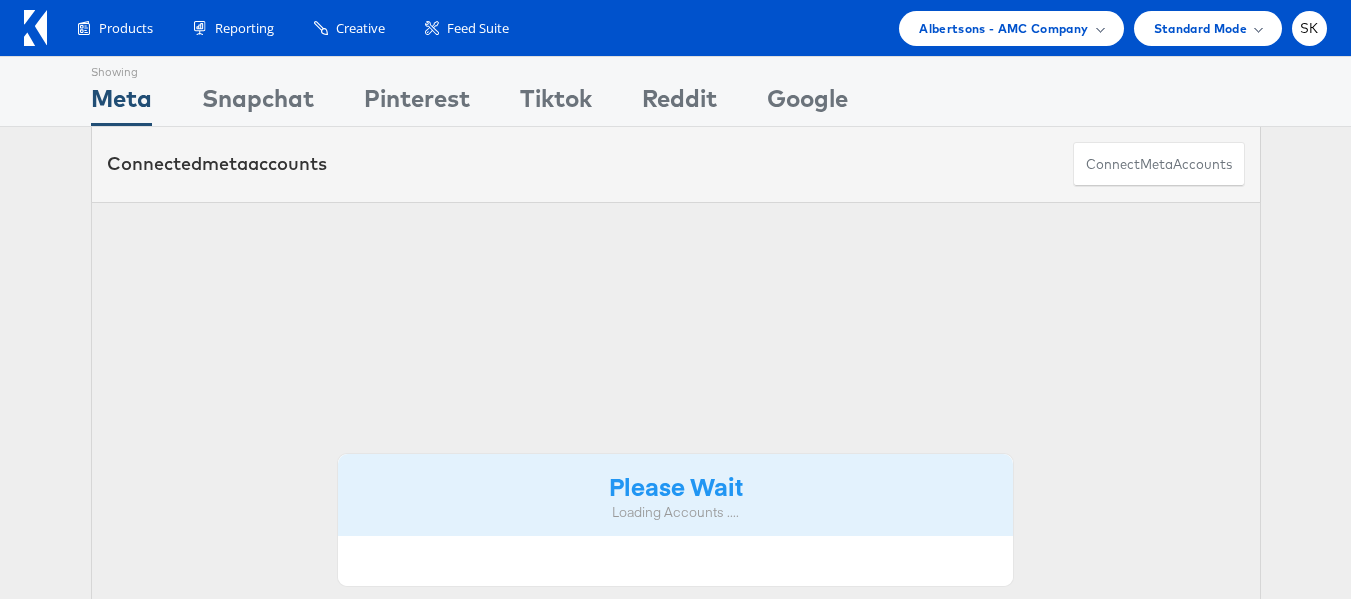 scroll, scrollTop: 0, scrollLeft: 0, axis: both 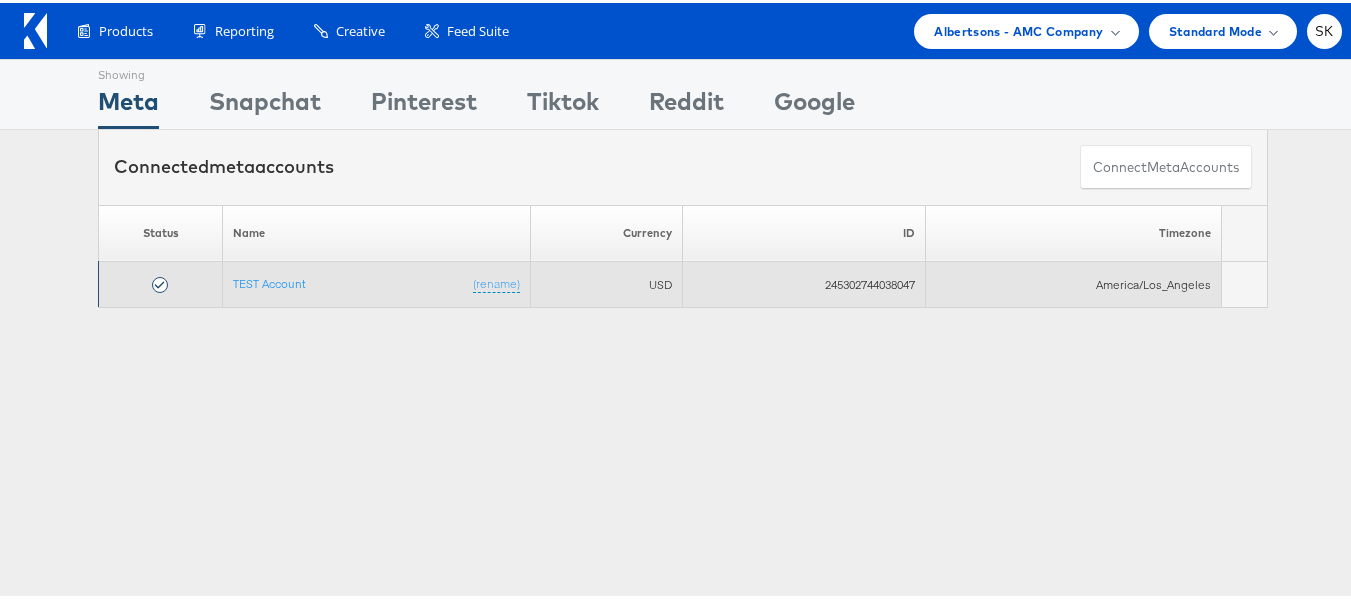 click on "TEST Account
(rename)" at bounding box center [377, 282] 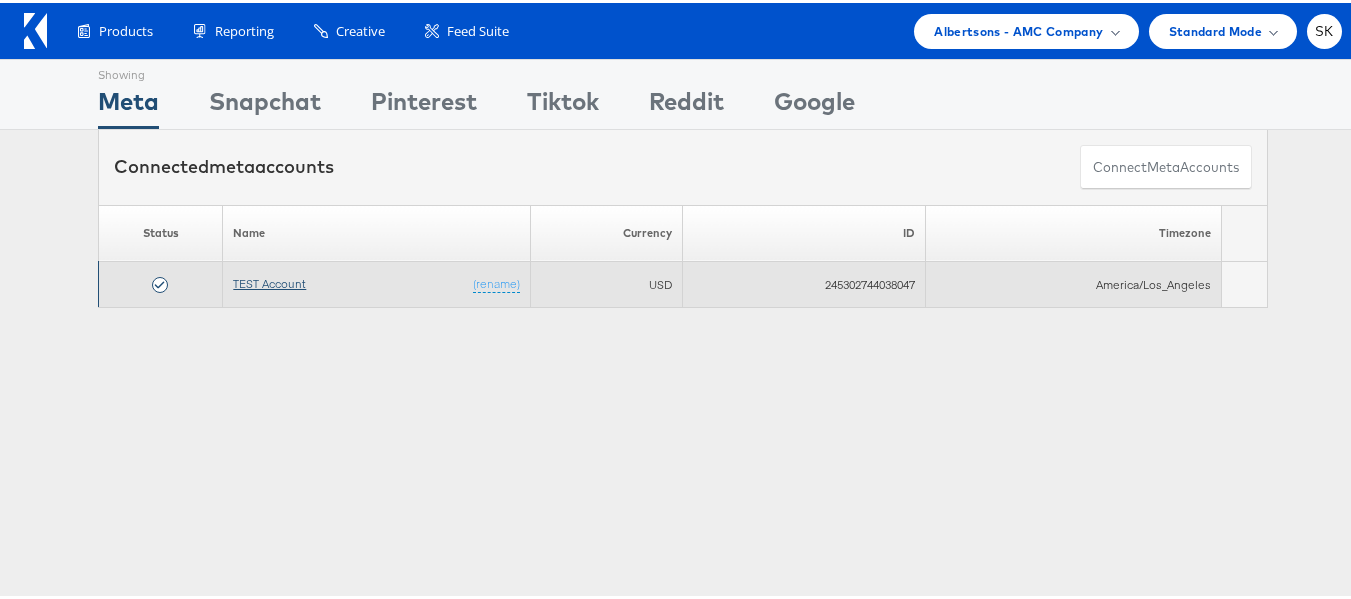 click on "TEST Account" at bounding box center (269, 280) 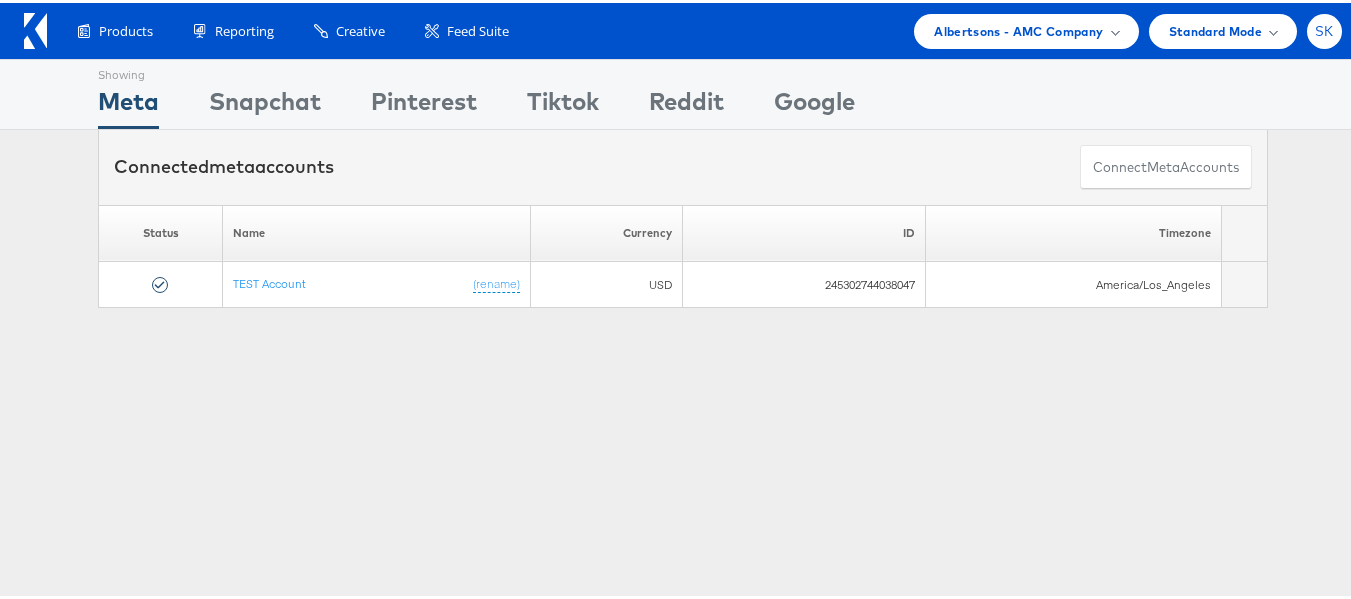 click on "SK" at bounding box center (1324, 28) 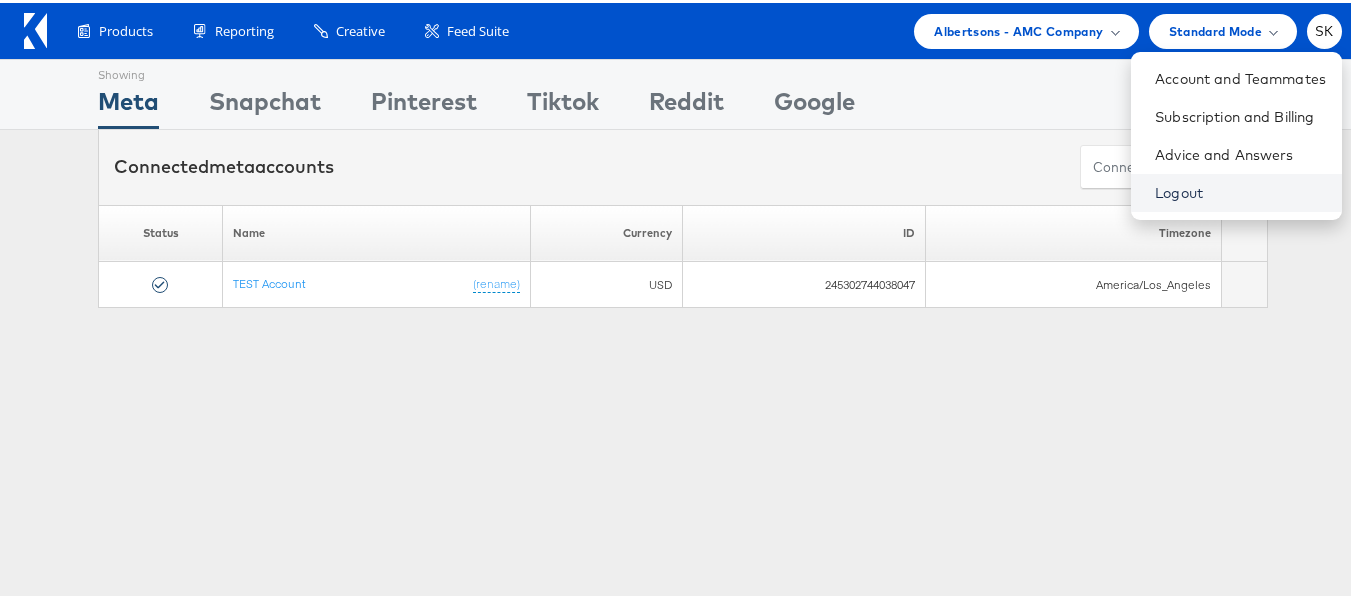 click on "Logout" at bounding box center (1240, 190) 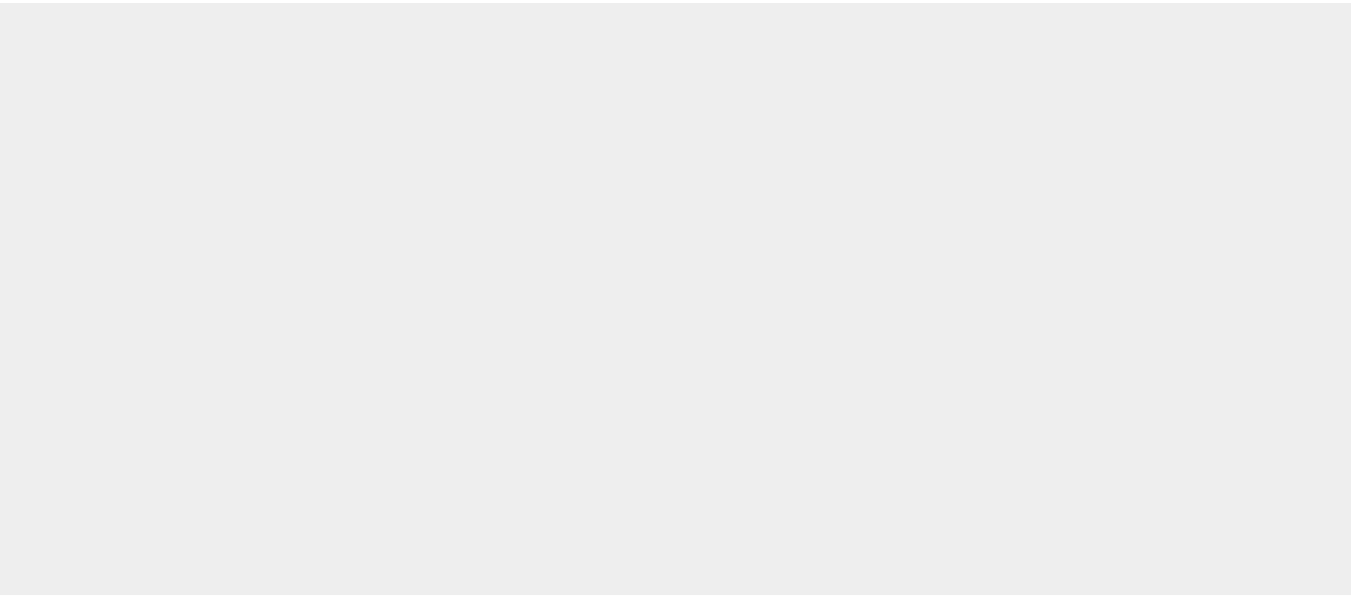 scroll, scrollTop: 0, scrollLeft: 0, axis: both 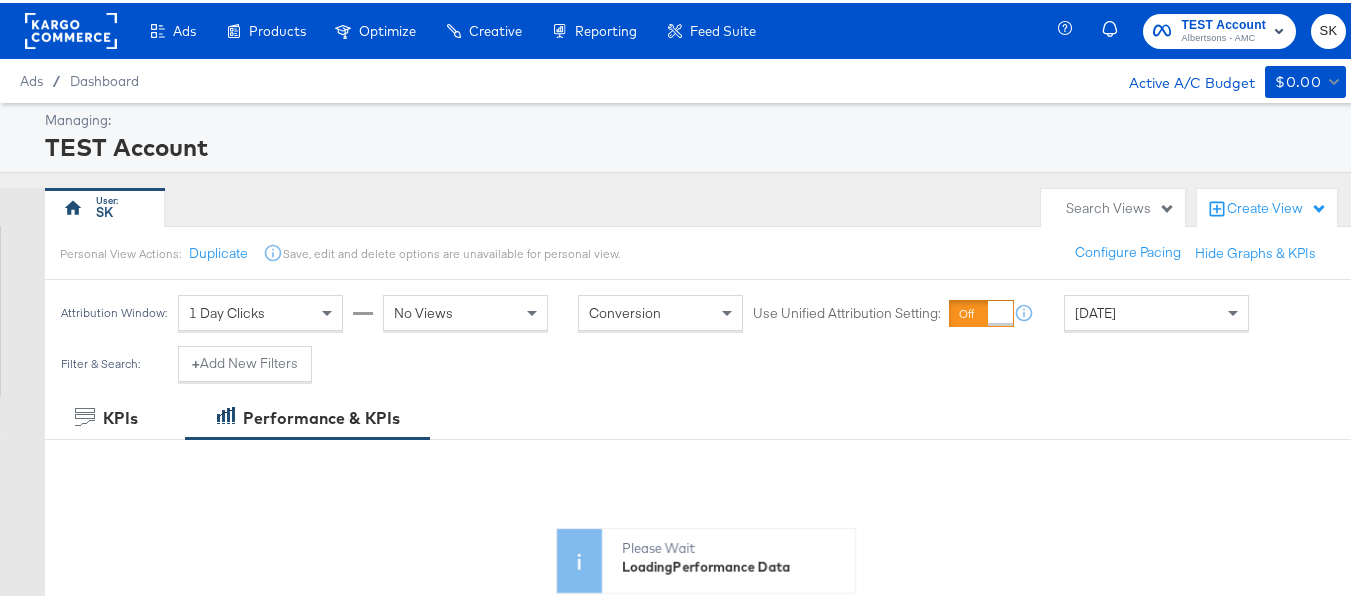 click on "Ads / Dashboard Active A/C Budget $0.00" at bounding box center [683, 78] 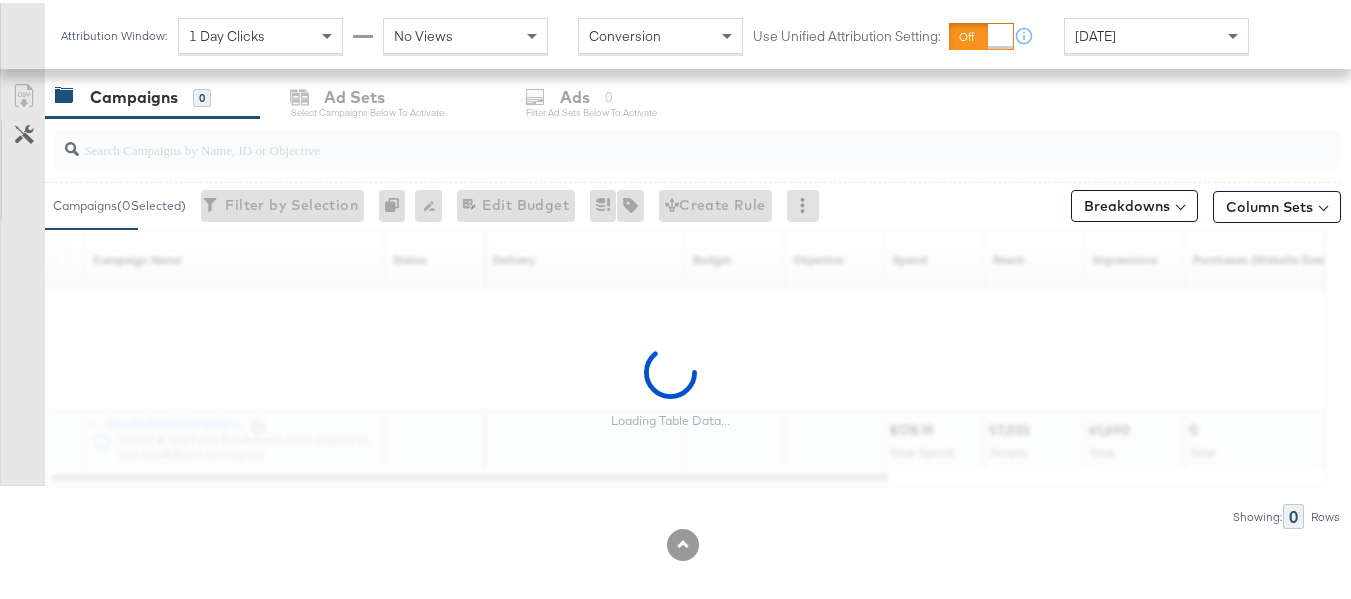scroll, scrollTop: 858, scrollLeft: 0, axis: vertical 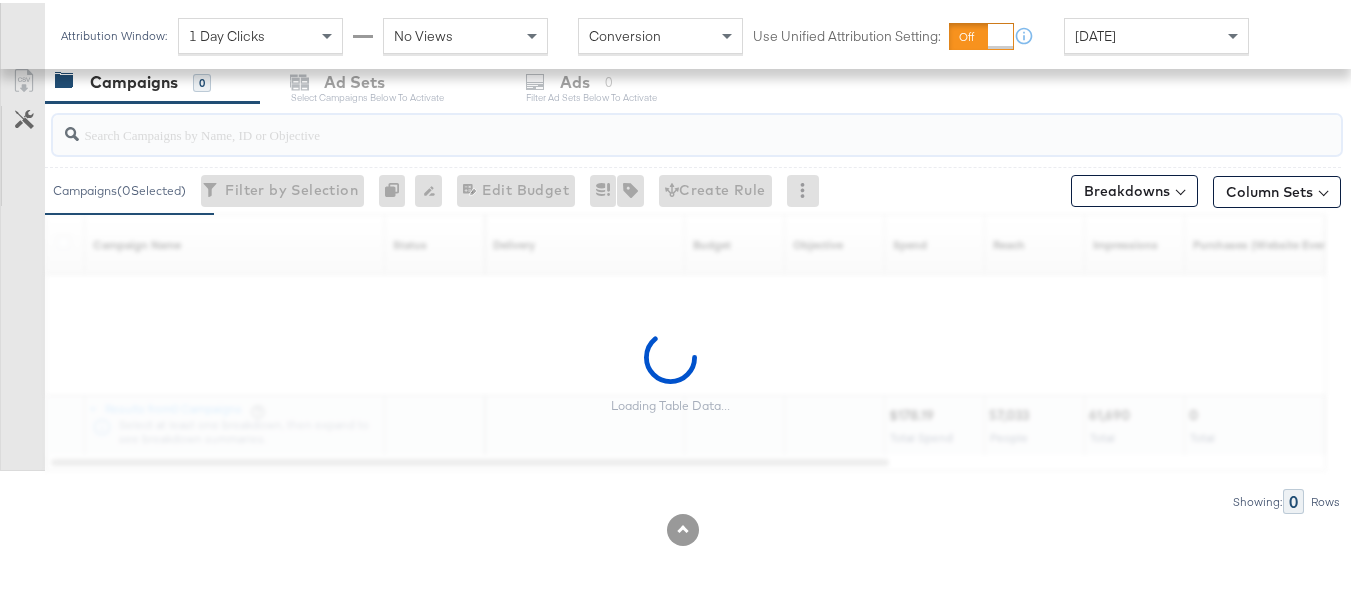 click at bounding box center [653, 123] 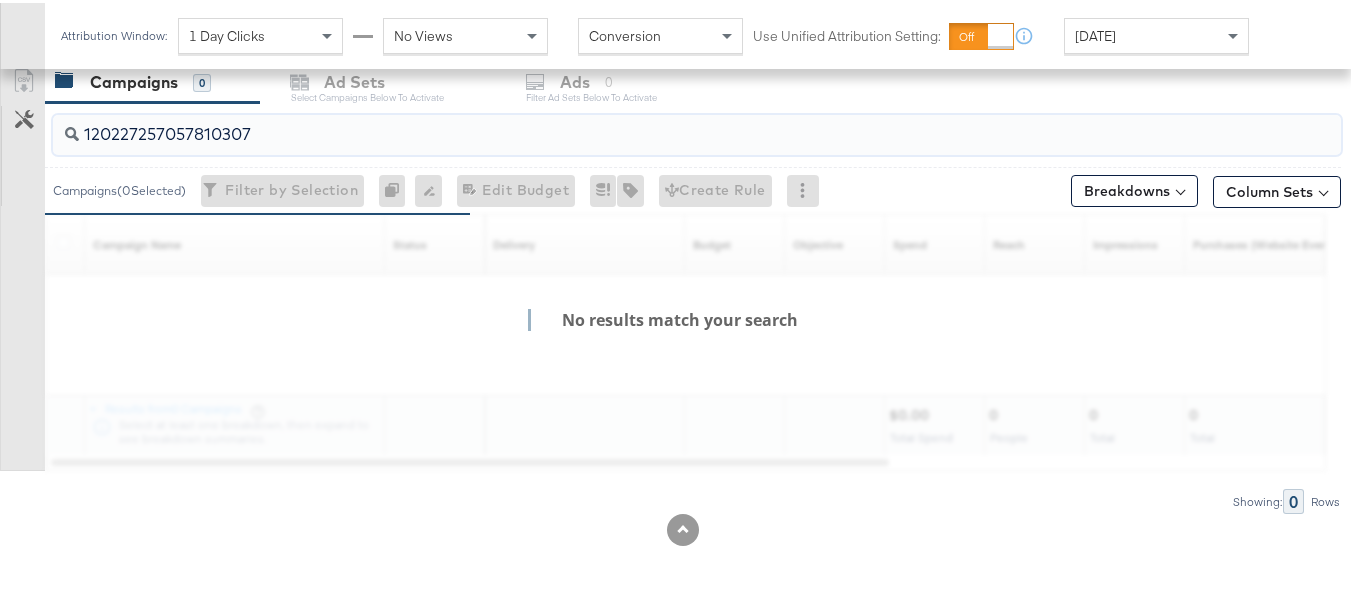 scroll, scrollTop: 798, scrollLeft: 0, axis: vertical 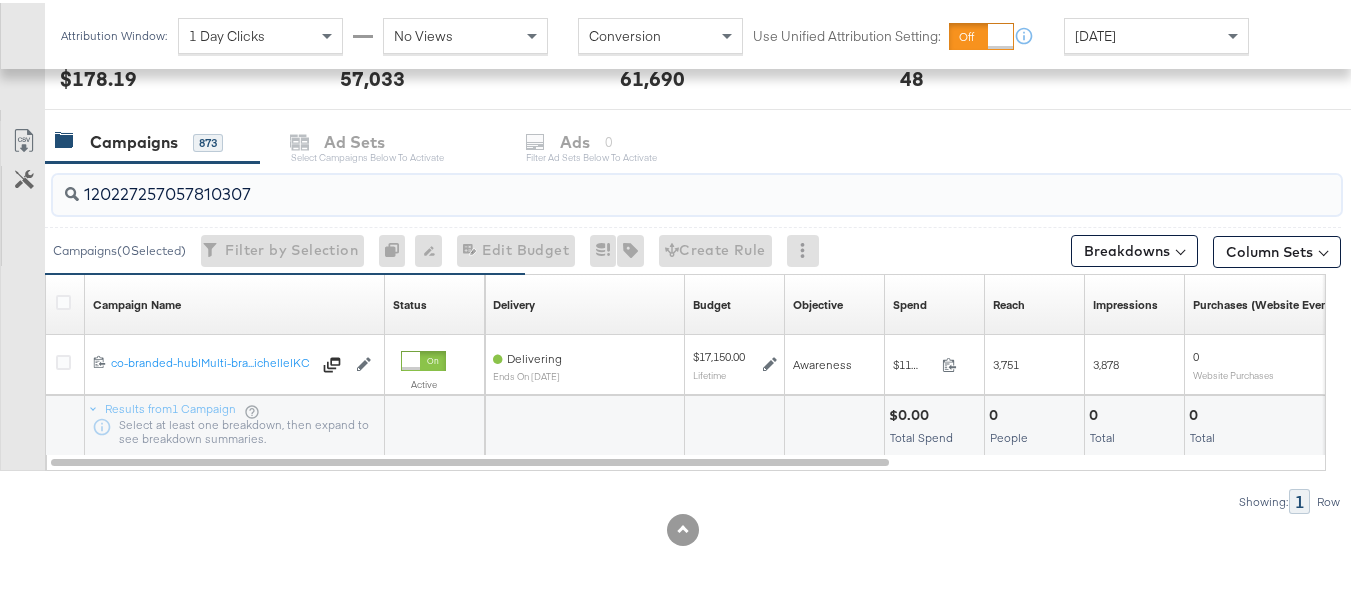 type on "120227257057810307" 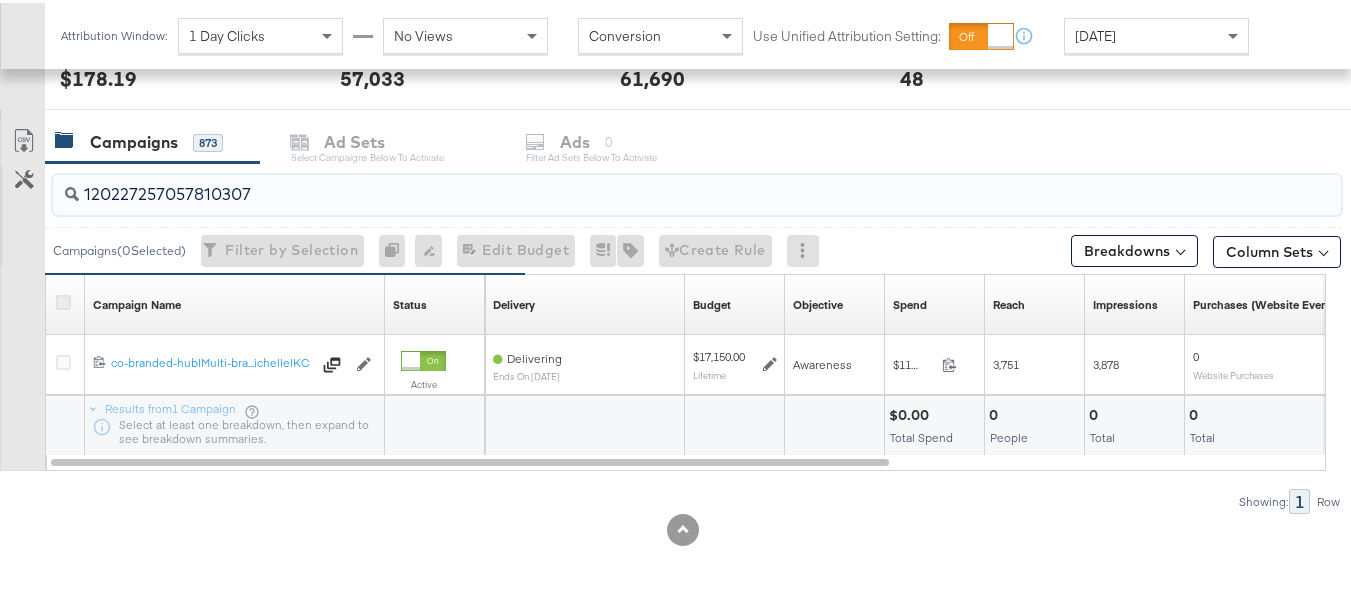 click at bounding box center [66, 302] 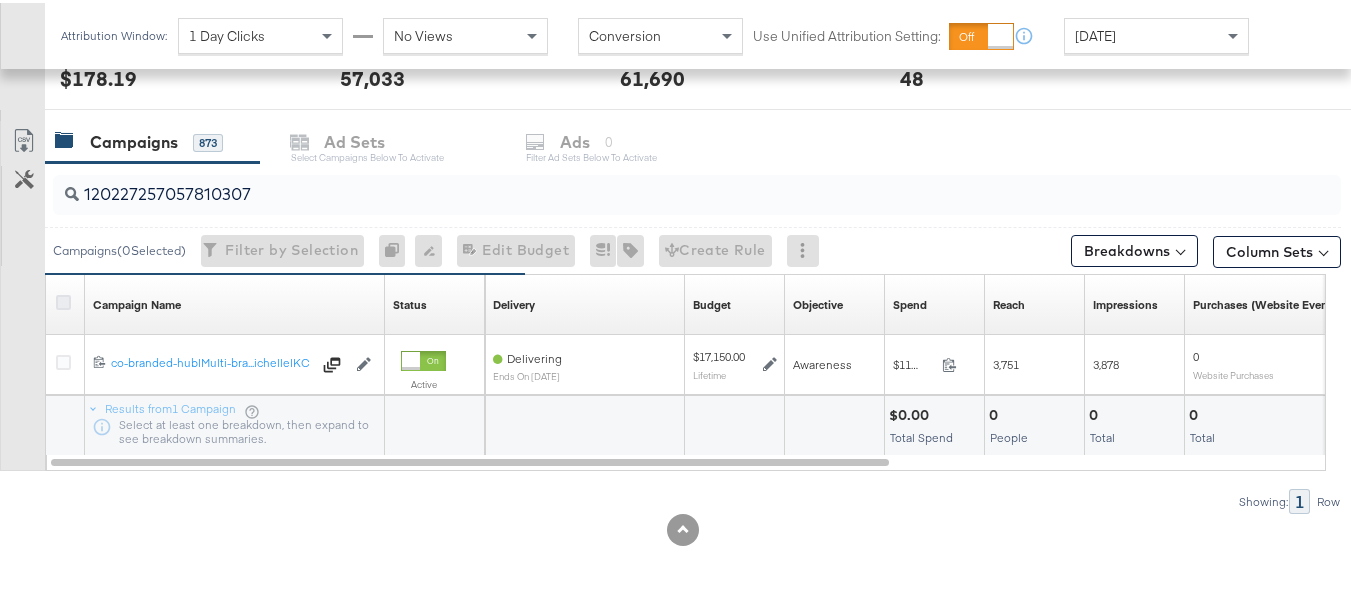 click at bounding box center (63, 299) 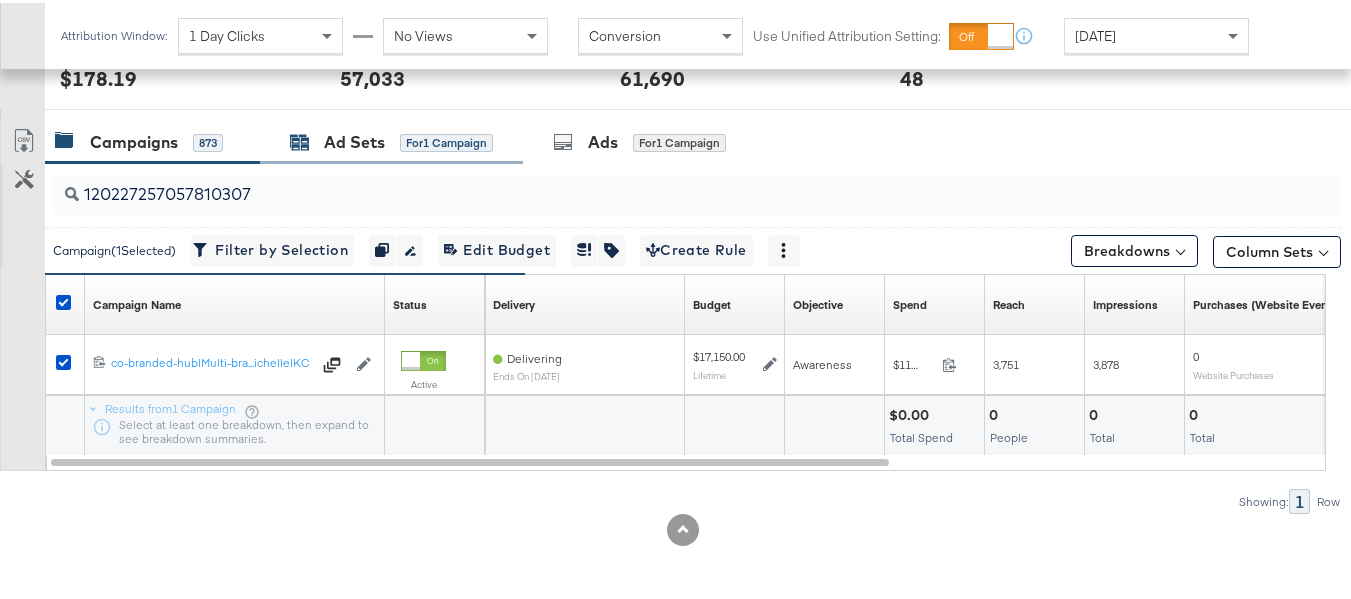 click on "for  1   Campaign" at bounding box center (446, 140) 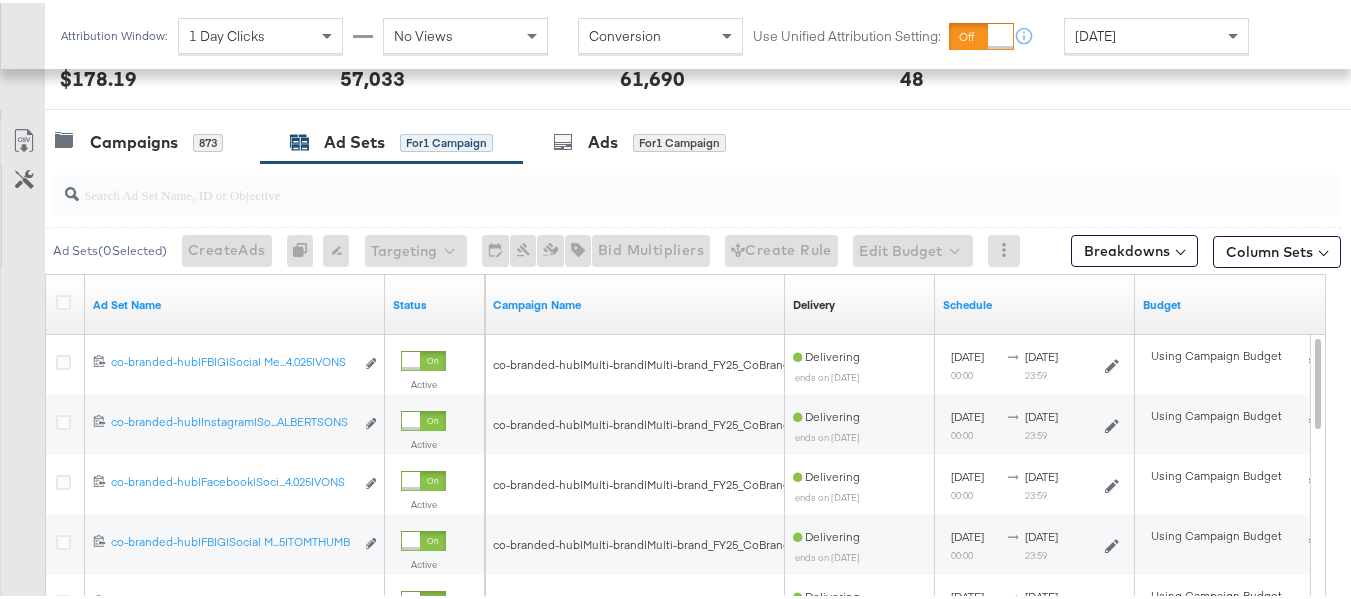click at bounding box center (653, 183) 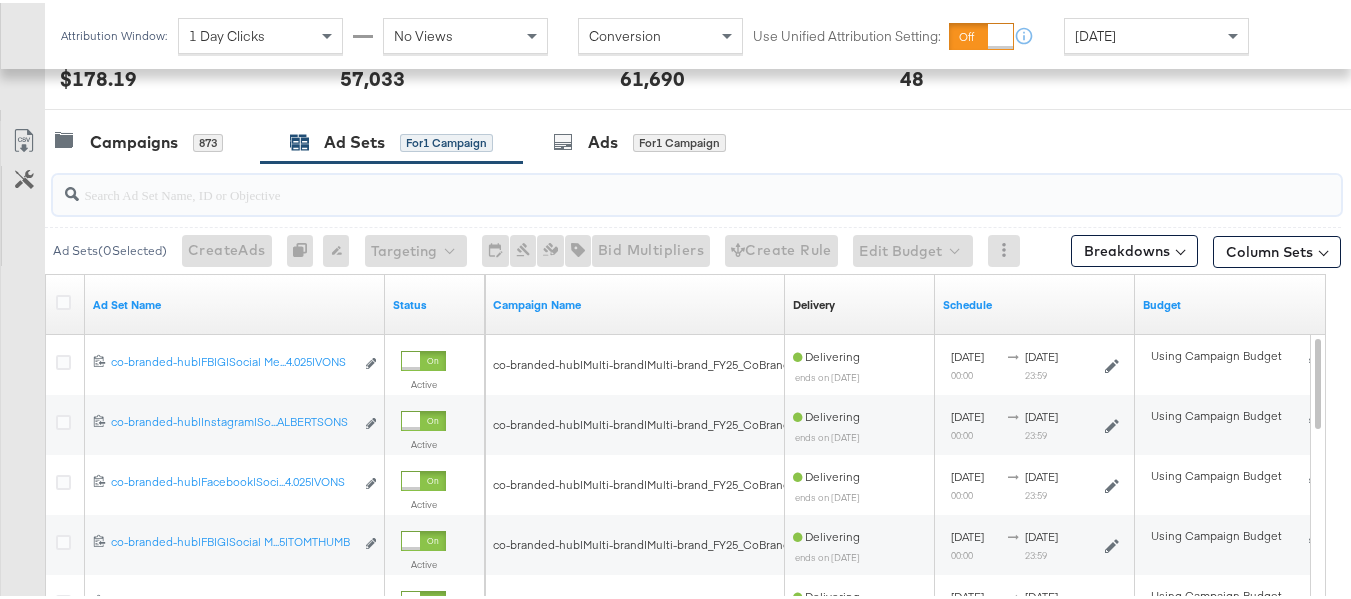 paste on "co-branded-hub|FBIG|Social Media|FBIG - Video IX - Custom Shopper|CB_GMHBCP6_MetaComb|ROAS|Multi-brand|V4, V6, V8, V10|7/16/2025|8/12/2025|3266620|14|46666|0|0|EM97407437934014.025|ALBERTSONS" 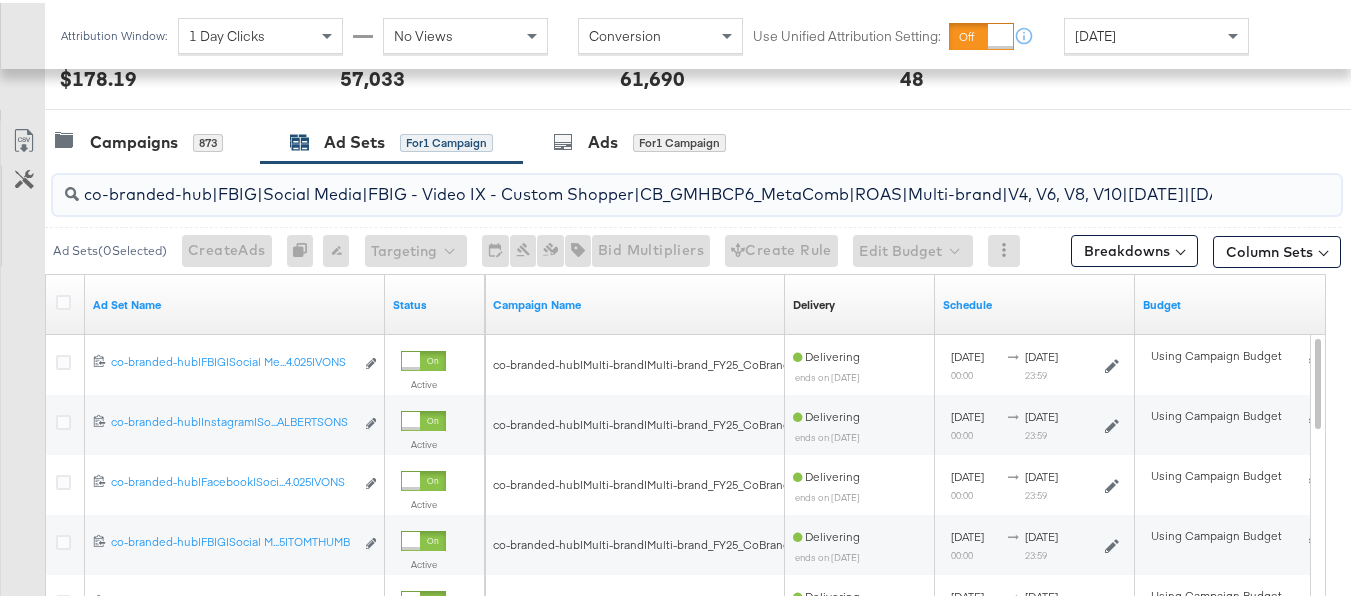 scroll, scrollTop: 0, scrollLeft: 576, axis: horizontal 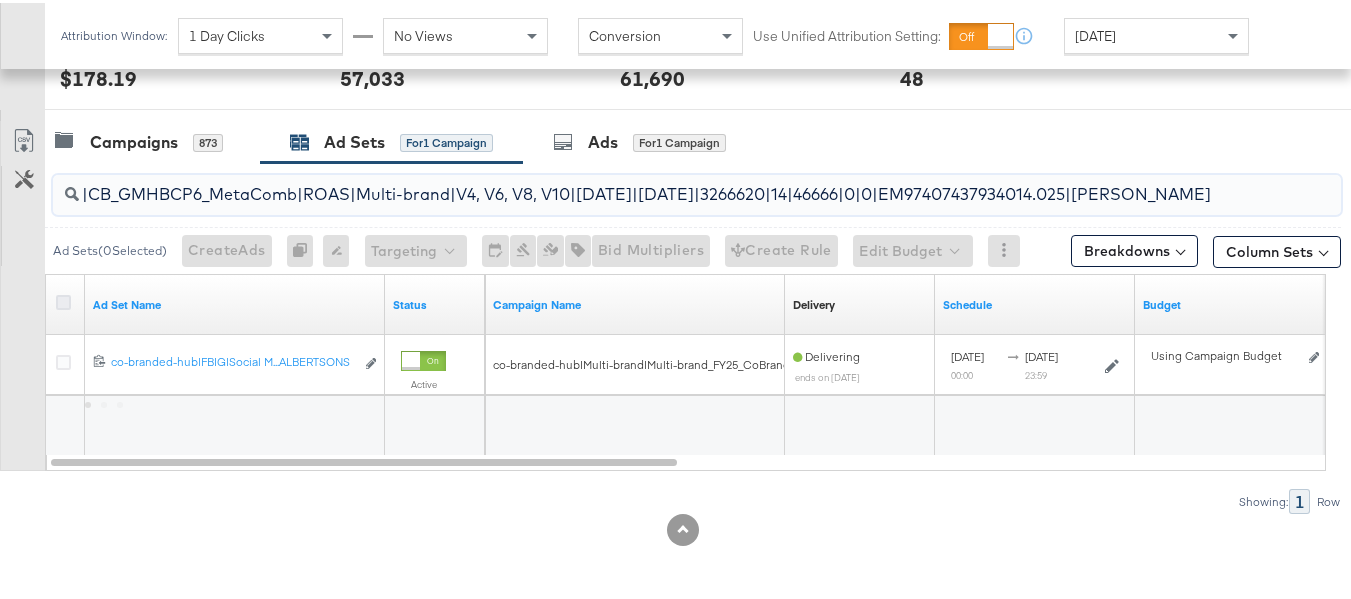 type on "co-branded-hub|FBIG|Social Media|FBIG - Video IX - Custom Shopper|CB_GMHBCP6_MetaComb|ROAS|Multi-brand|V4, V6, V8, V10|7/16/2025|8/12/2025|3266620|14|46666|0|0|EM97407437934014.025|ALBERTSONS" 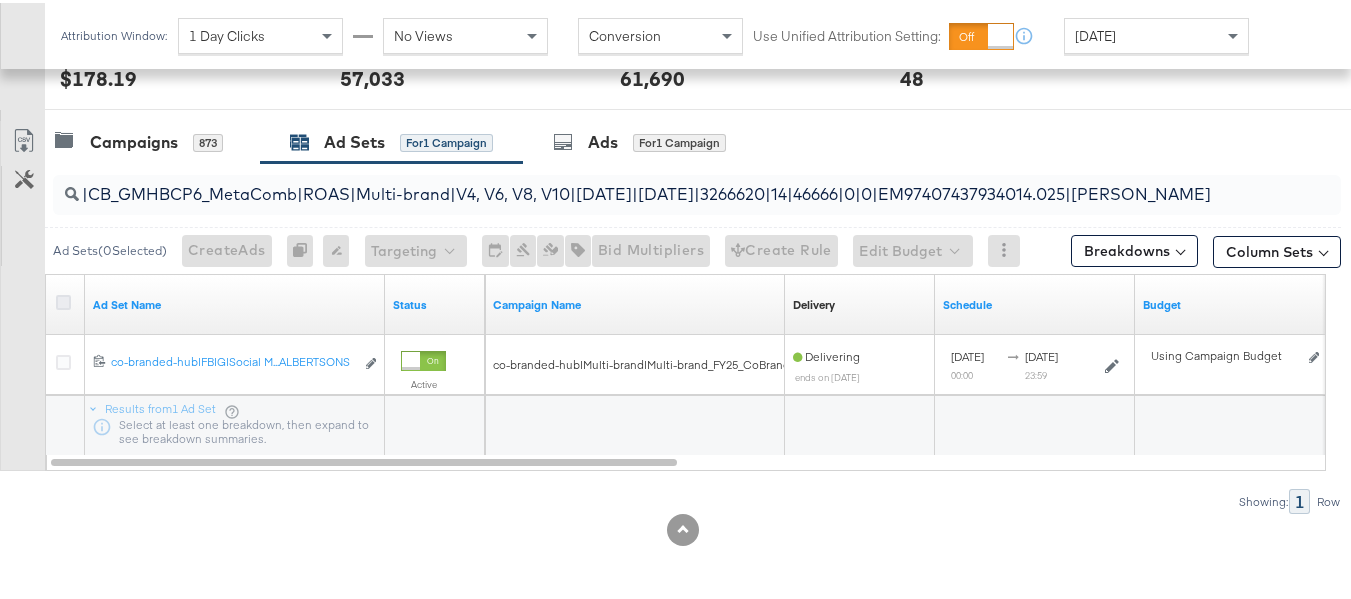 click at bounding box center [63, 299] 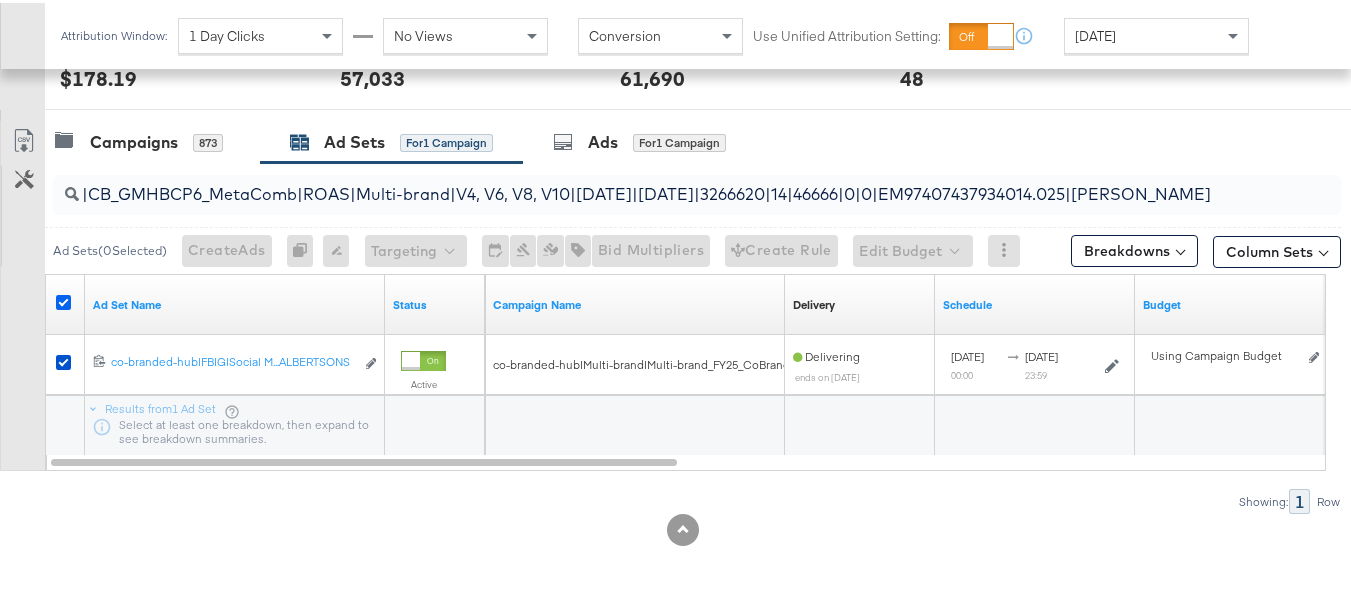 scroll, scrollTop: 0, scrollLeft: 0, axis: both 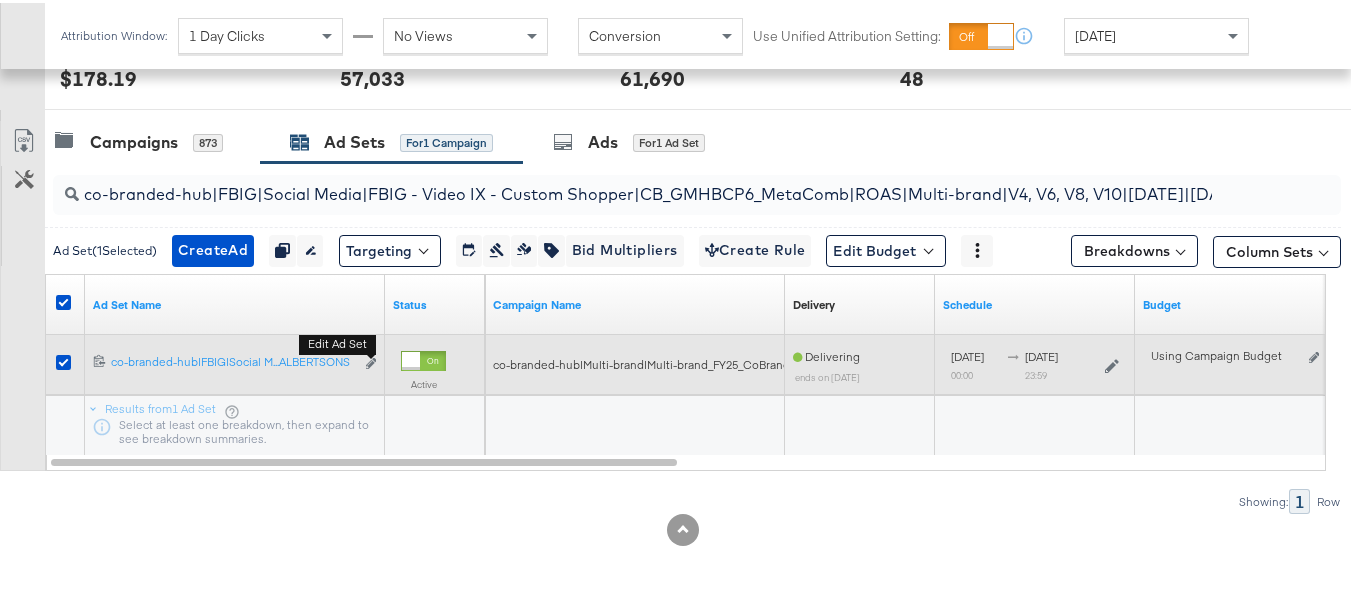 click on "Edit ad set" at bounding box center (371, 361) 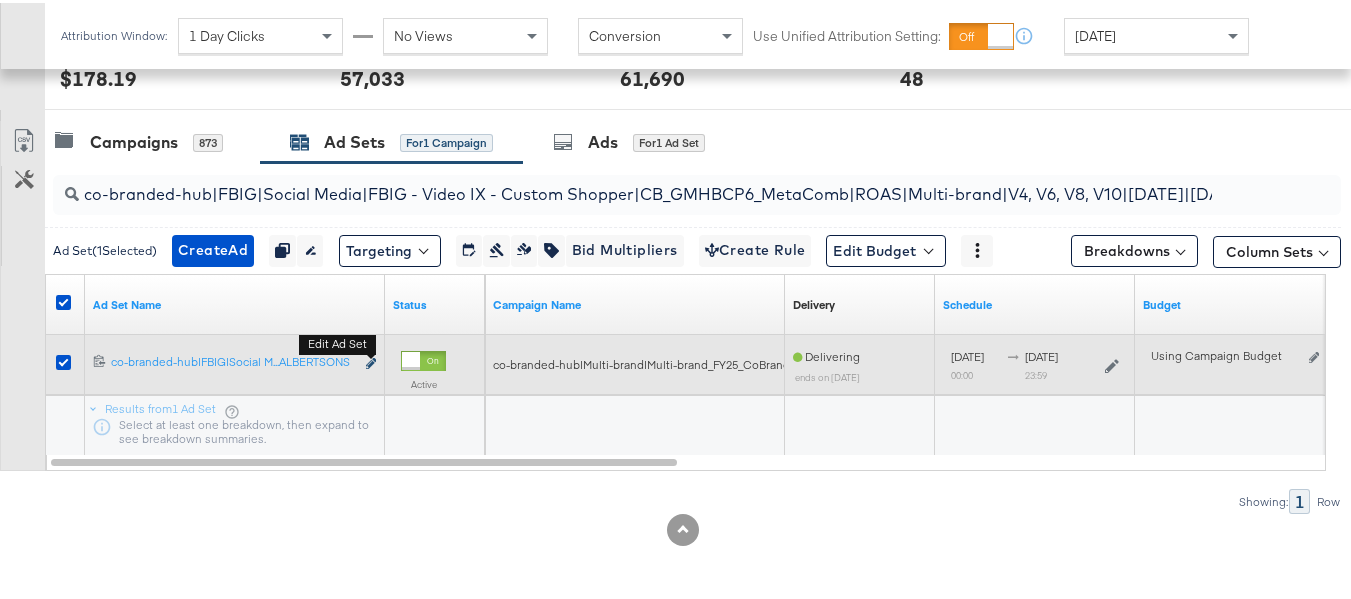 click at bounding box center (371, 360) 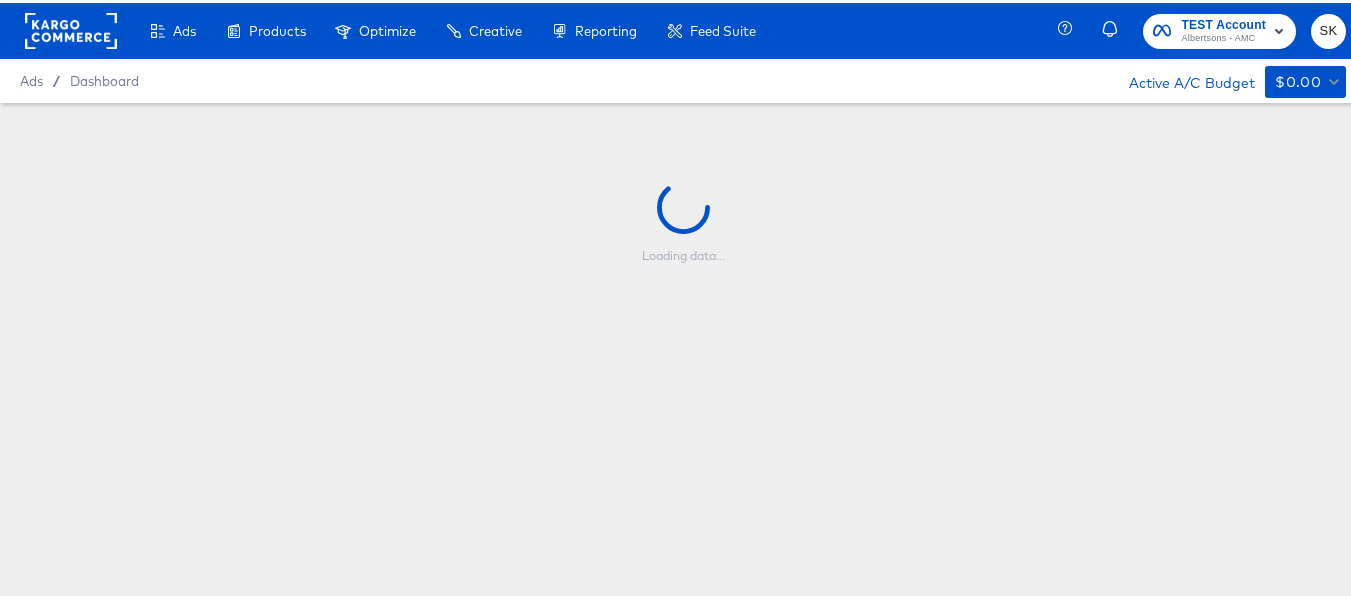 scroll, scrollTop: 1, scrollLeft: 0, axis: vertical 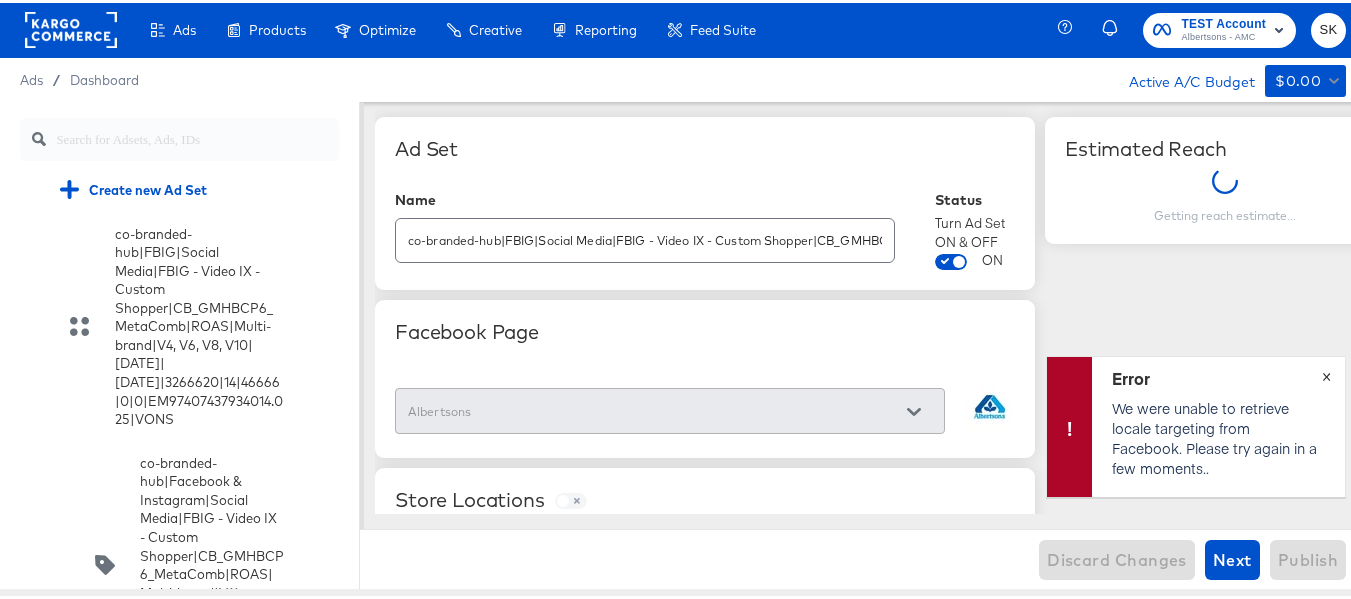 click on "×" at bounding box center (1326, 372) 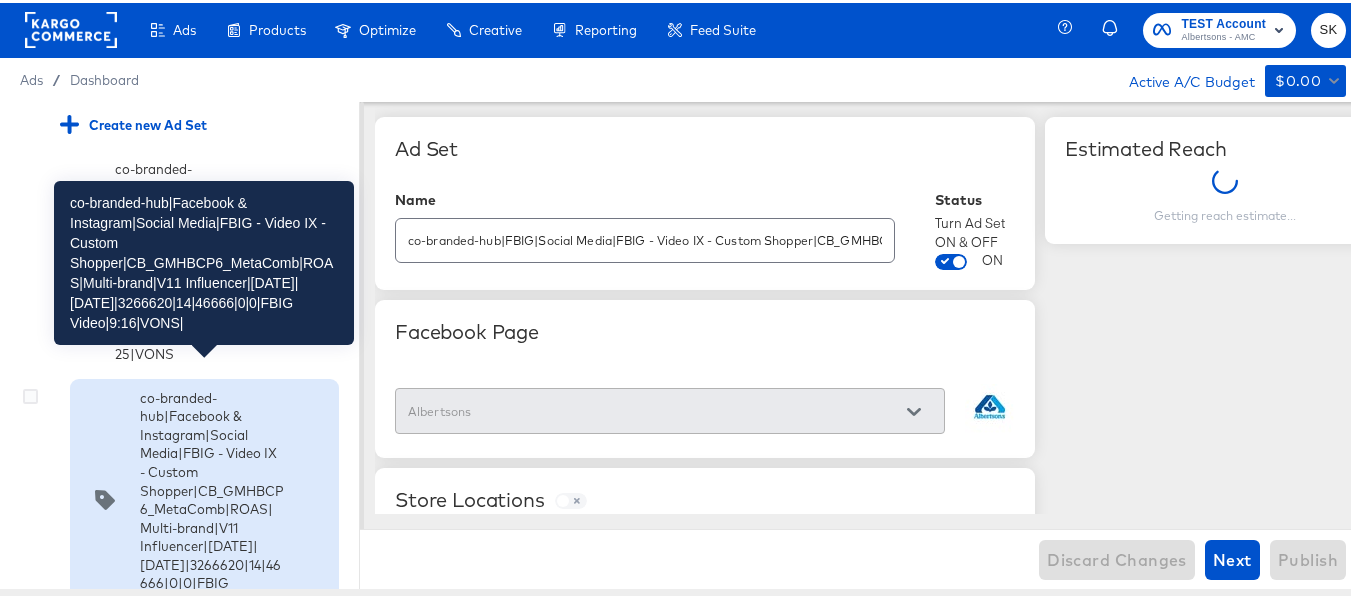 scroll, scrollTop: 300, scrollLeft: 0, axis: vertical 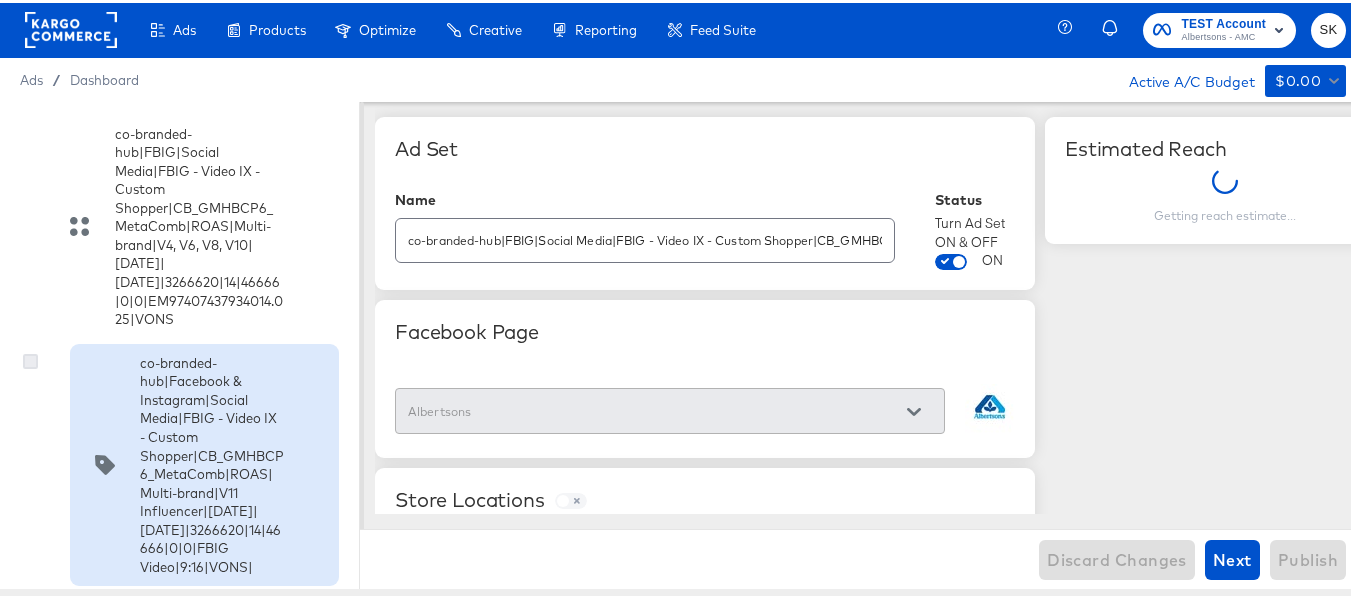 click at bounding box center (30, 358) 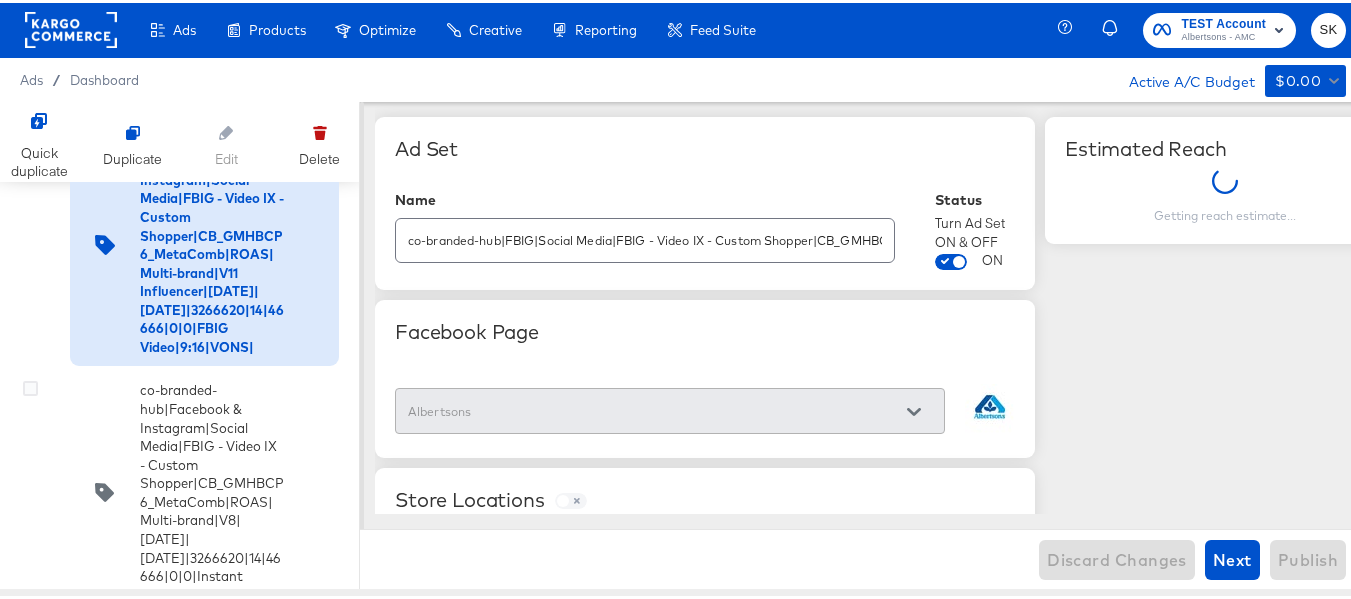 scroll, scrollTop: 500, scrollLeft: 0, axis: vertical 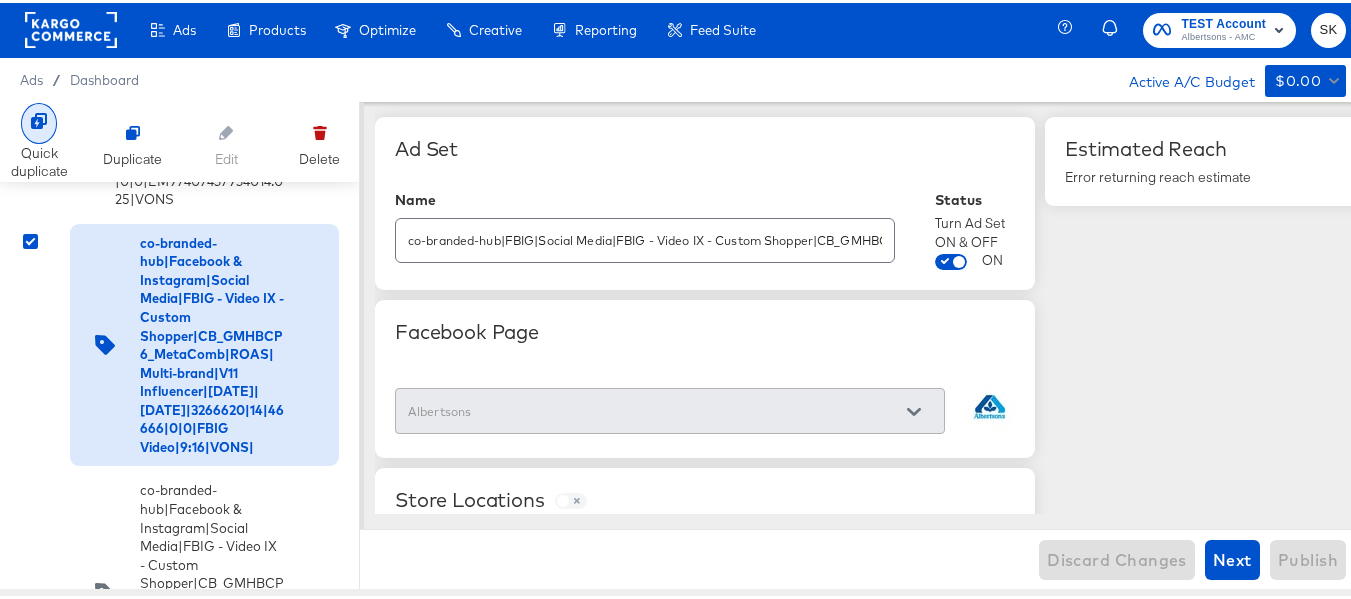 click at bounding box center (39, 120) 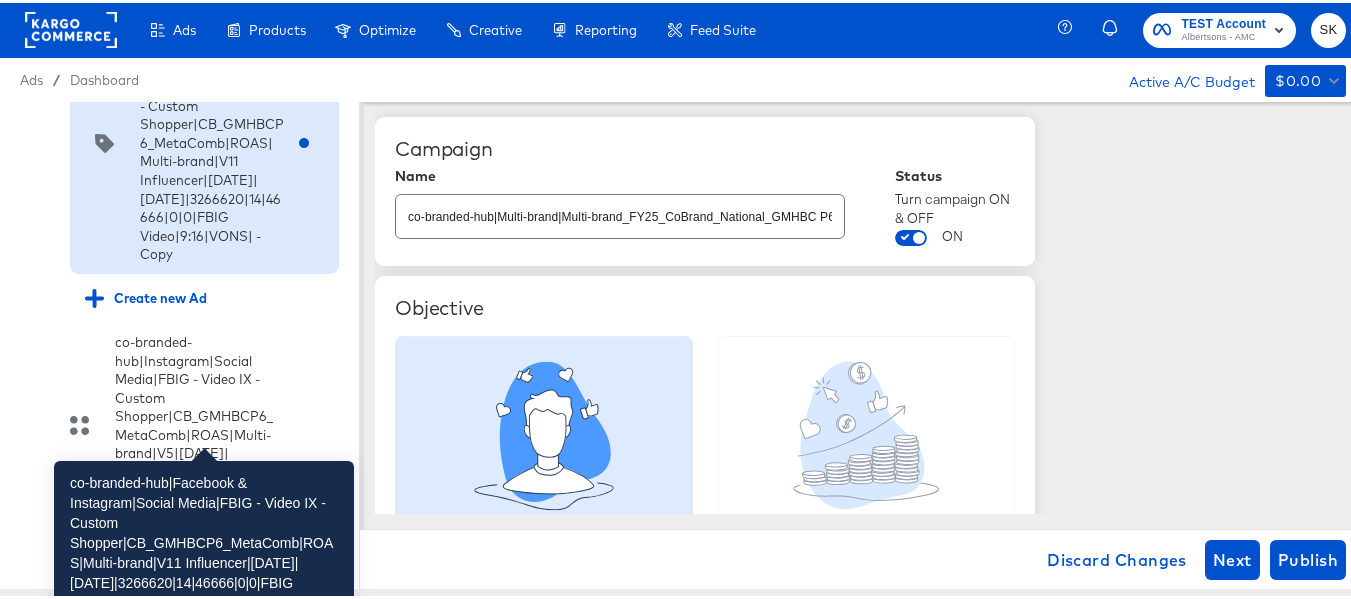 scroll, scrollTop: 1835, scrollLeft: 0, axis: vertical 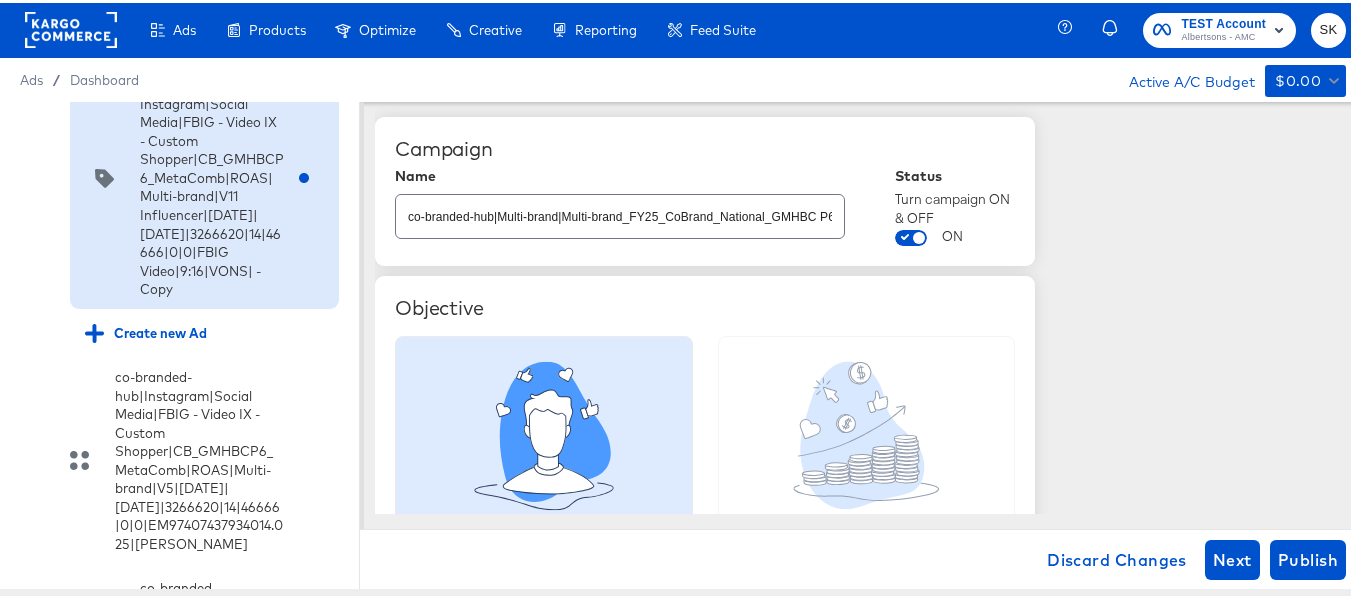click at bounding box center [30, 61] 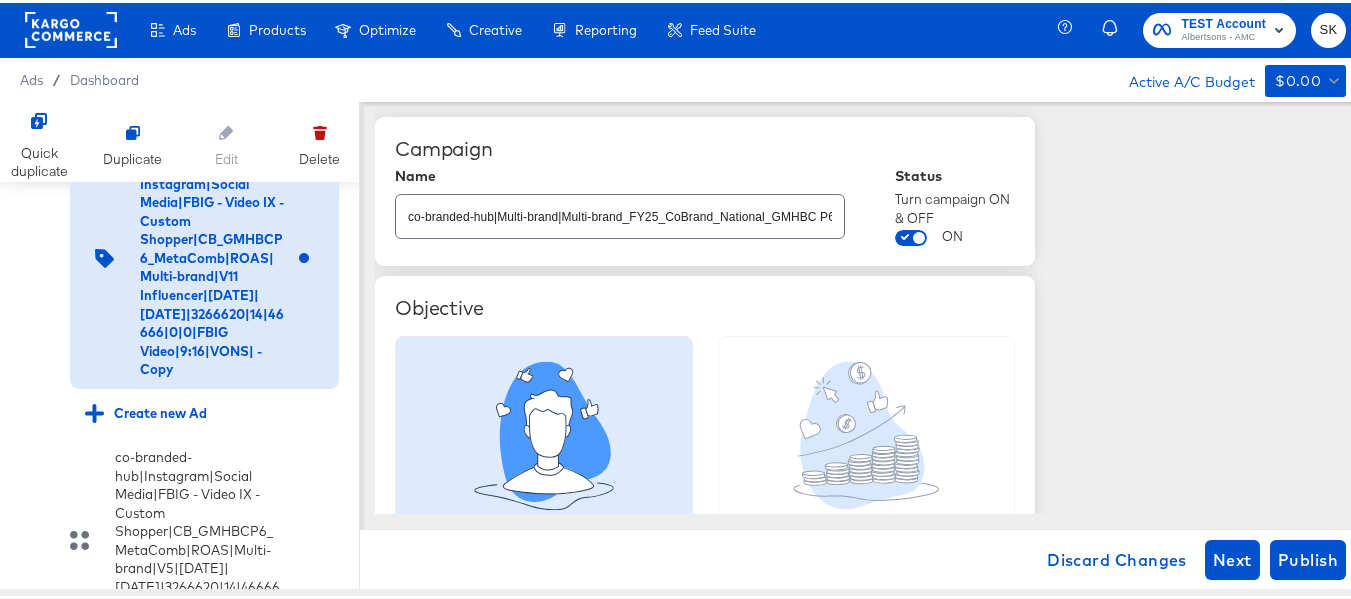 click at bounding box center (30, 141) 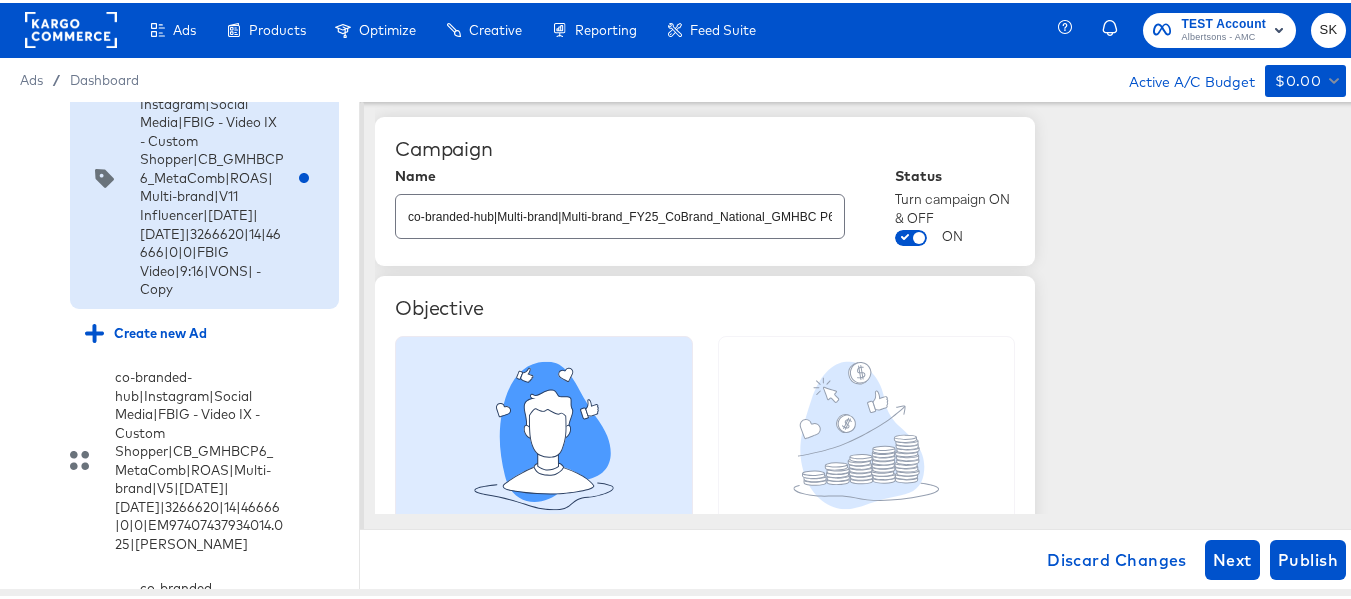 click at bounding box center (30, 61) 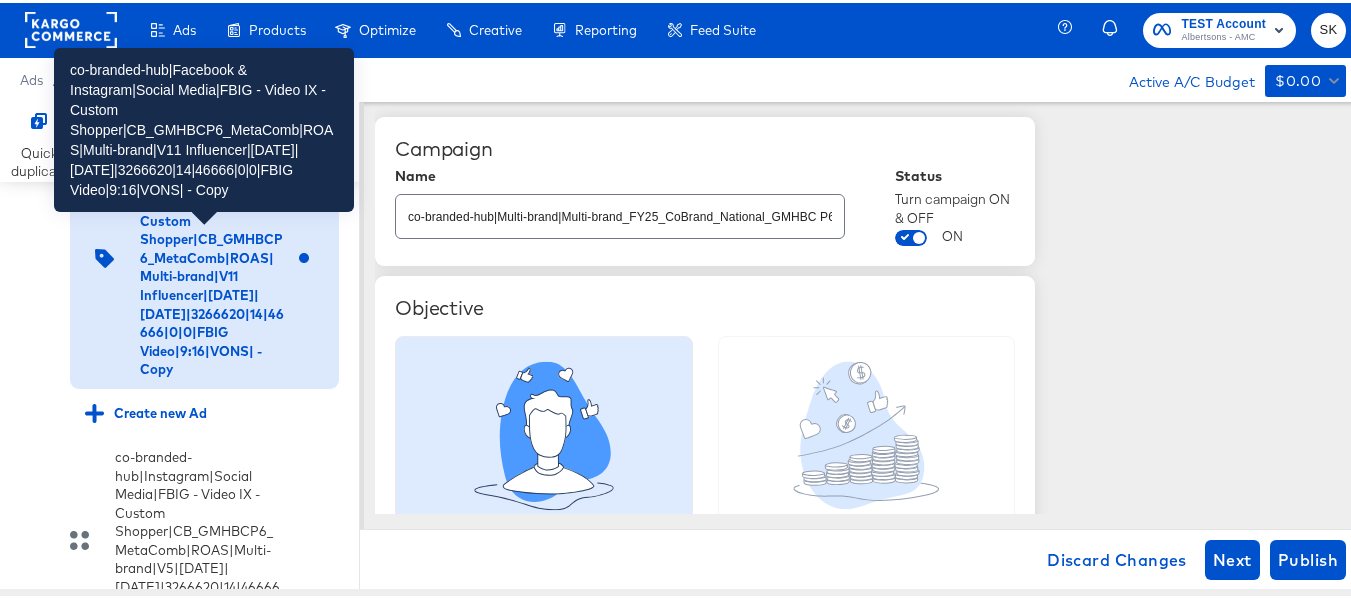 click on "co-branded-hub|Facebook & Instagram|Social Media|FBIG - Video IX - Custom Shopper|CB_GMHBCP6_MetaComb|ROAS|Multi-brand|V11 Influencer|7/16/2025|8/12/2025|3266620|14|46666|0|0|FBIG Video|9:16|VONS| - Copy" at bounding box center [212, 254] 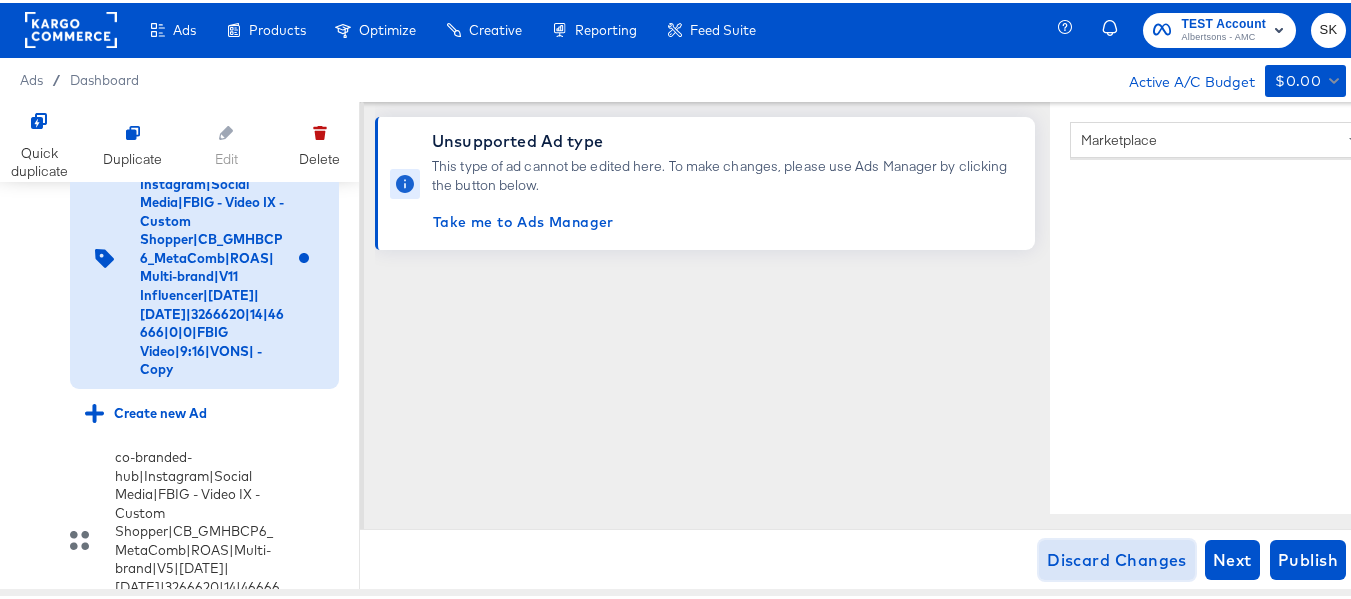 click on "Discard Changes" at bounding box center [1117, 557] 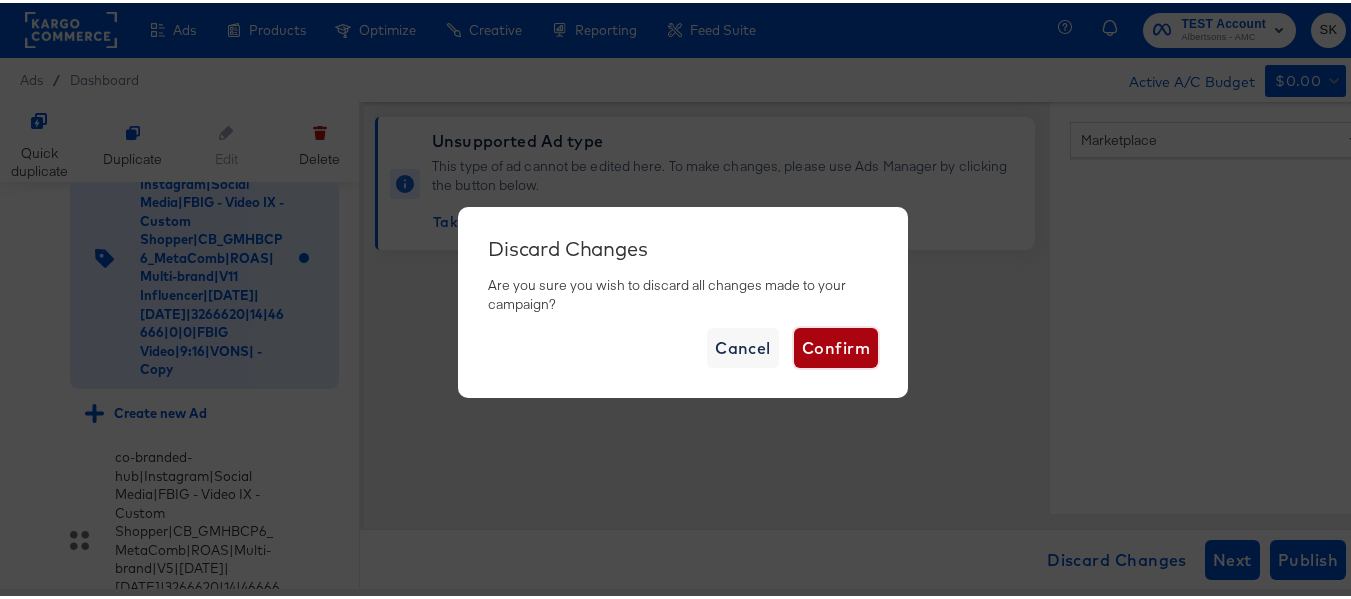 click on "Confirm" at bounding box center (836, 345) 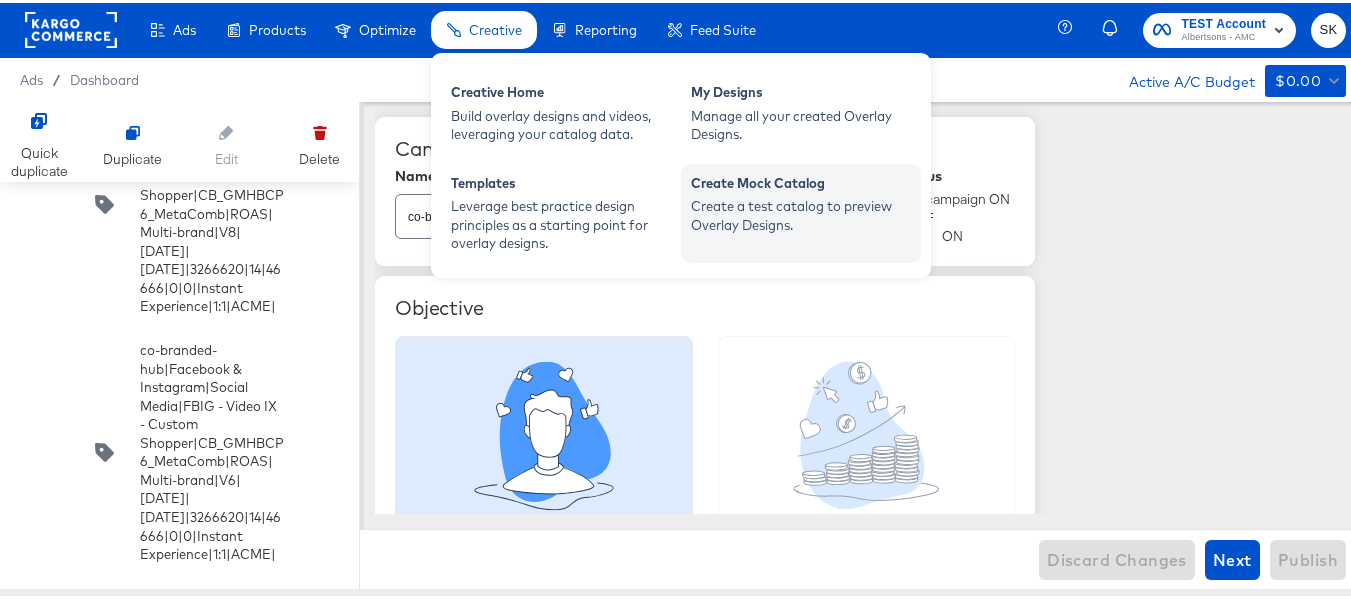 scroll, scrollTop: 21804, scrollLeft: 0, axis: vertical 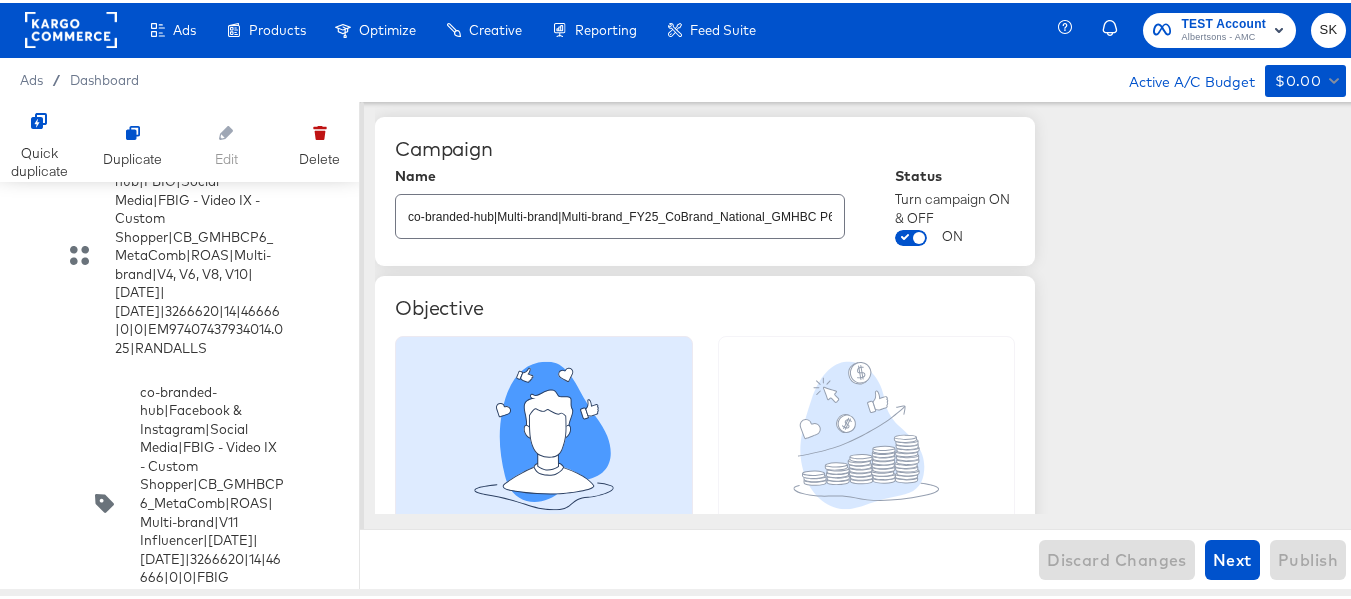 click at bounding box center (30, -1195) 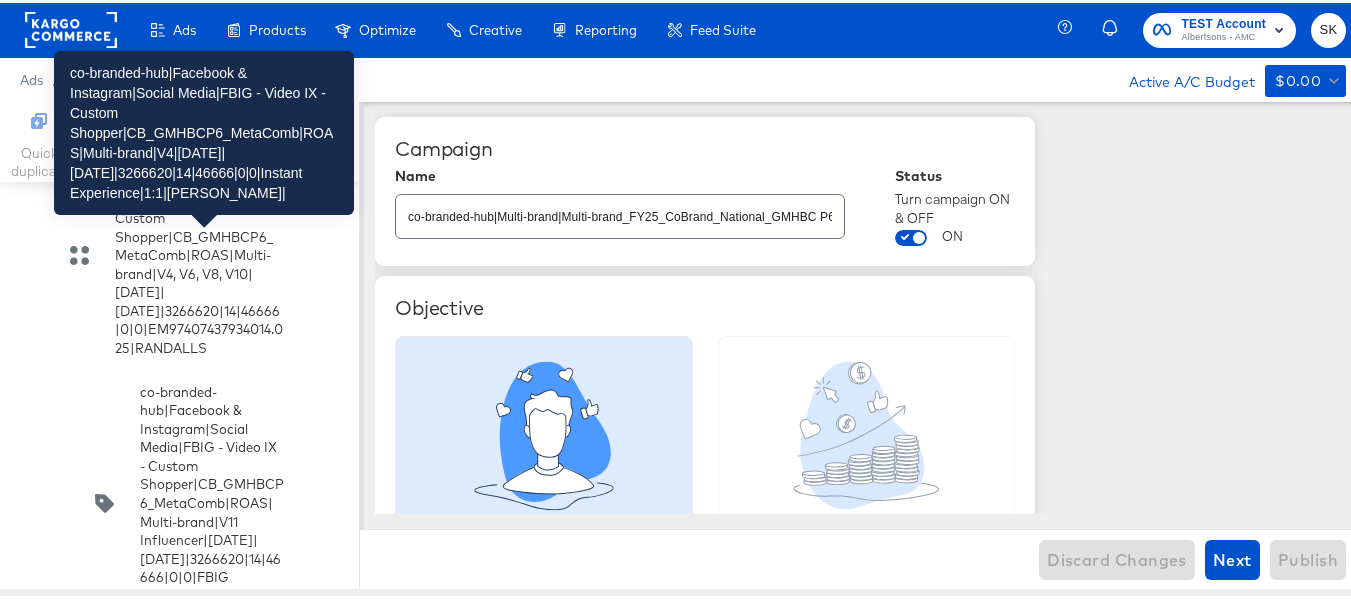 click on "co-branded-hub|Facebook & Instagram|Social Media|FBIG - Video IX - Custom Shopper|CB_GMHBCP6_MetaComb|ROAS|Multi-brand|V4|7/16/2025|8/12/2025|3266620|14|46666|0|0|Instant Experience|1:1|ALBERTSONS|" at bounding box center [212, -1082] 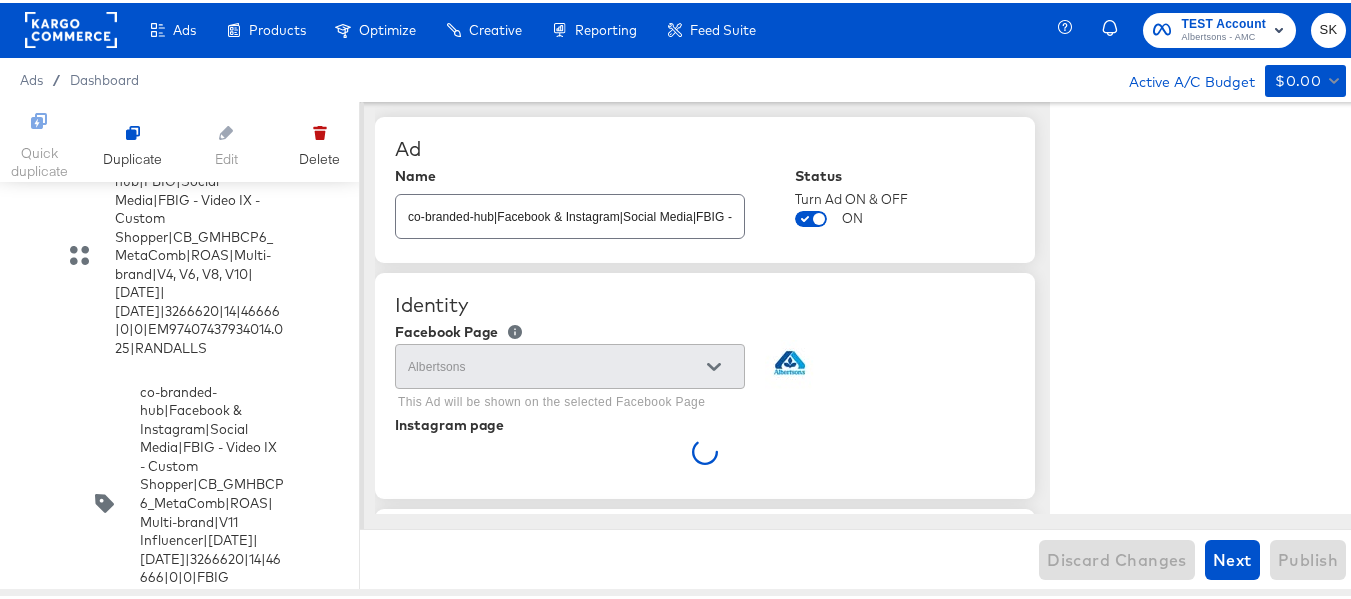 type on "x" 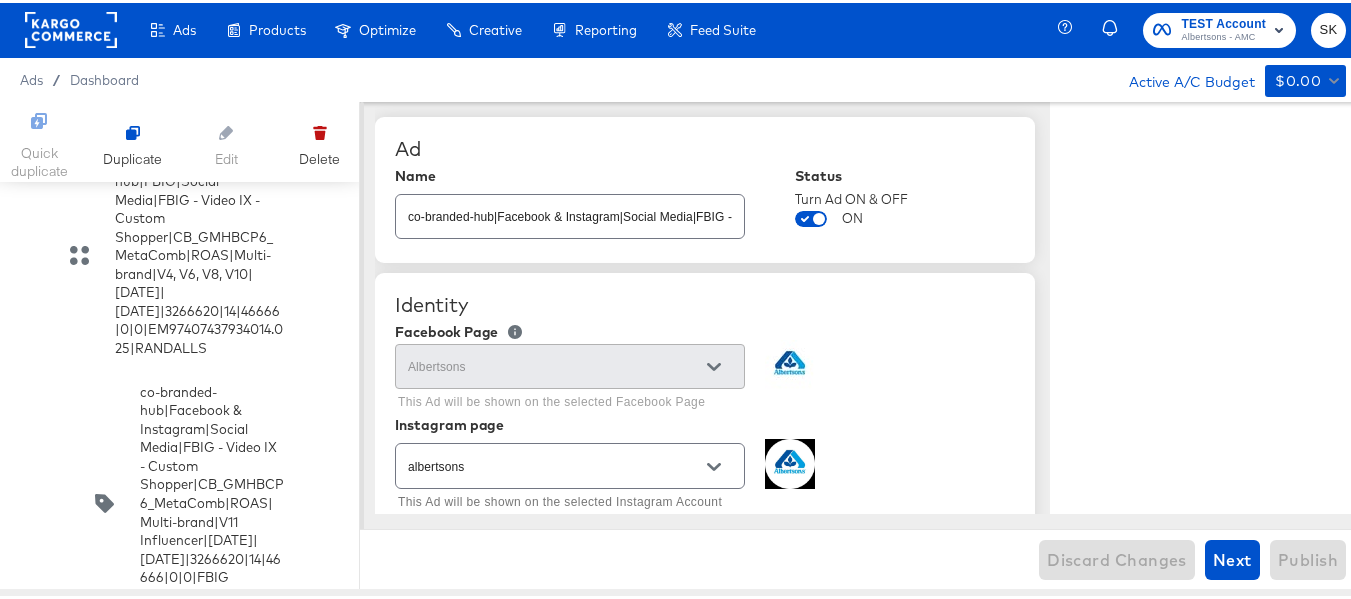 click at bounding box center (30, -1195) 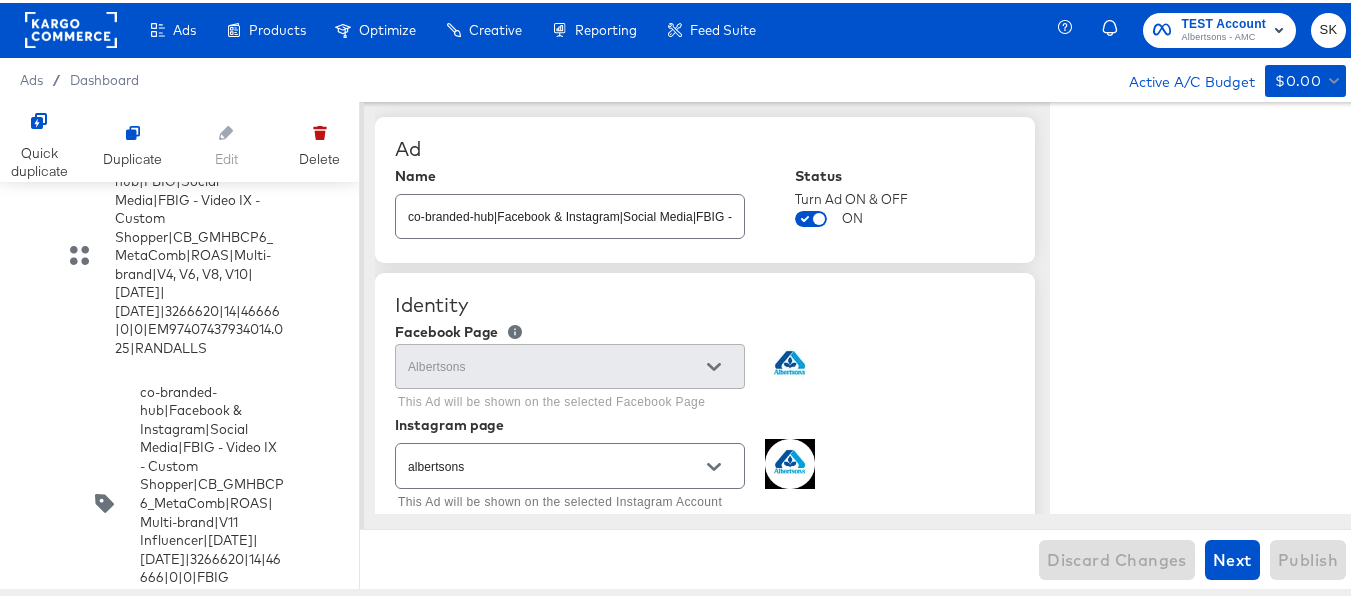click at bounding box center [30, -1195] 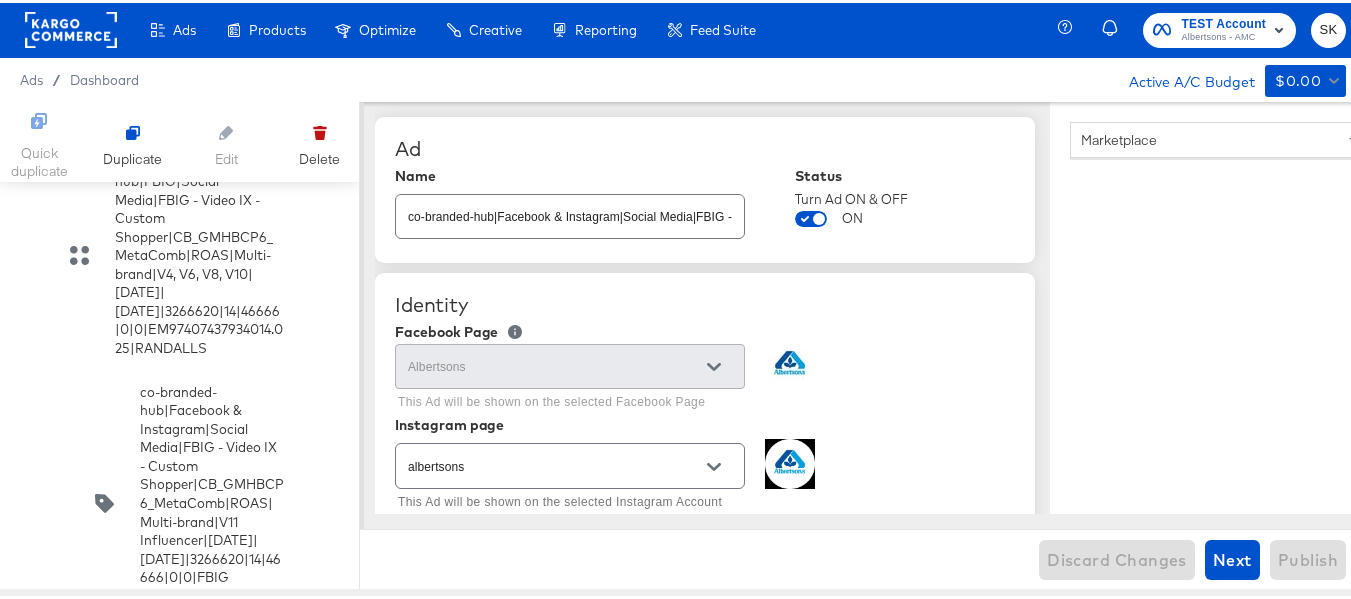 click at bounding box center [311, -1082] 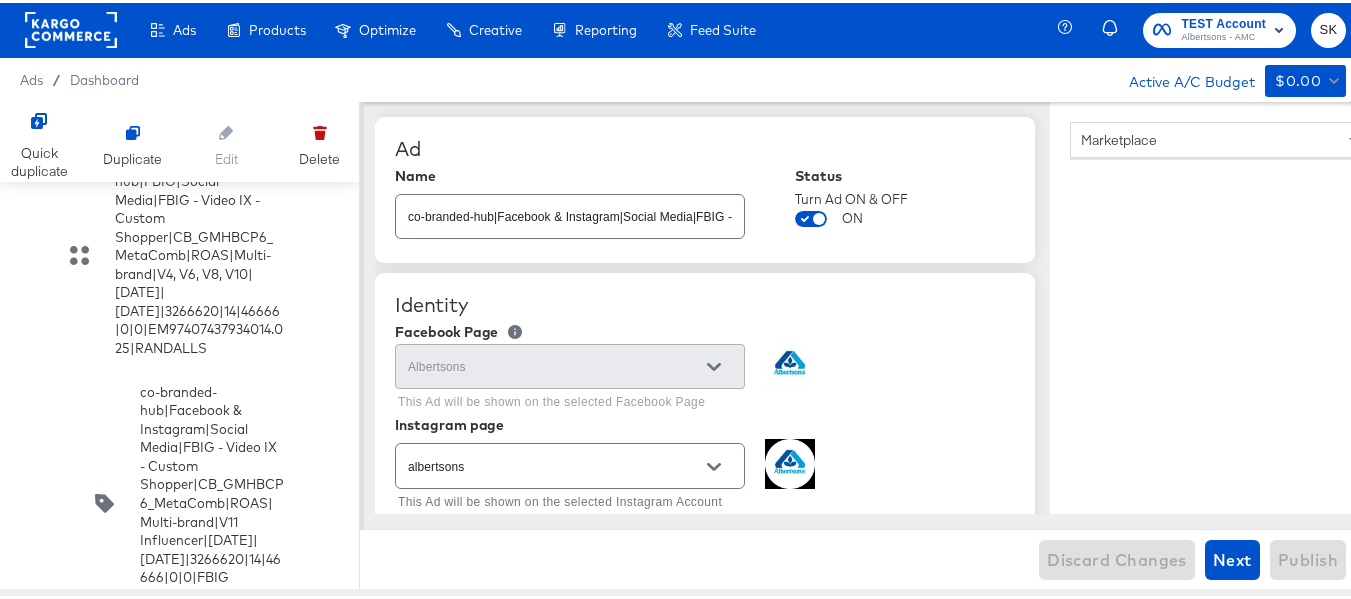 click at bounding box center [30, -1195] 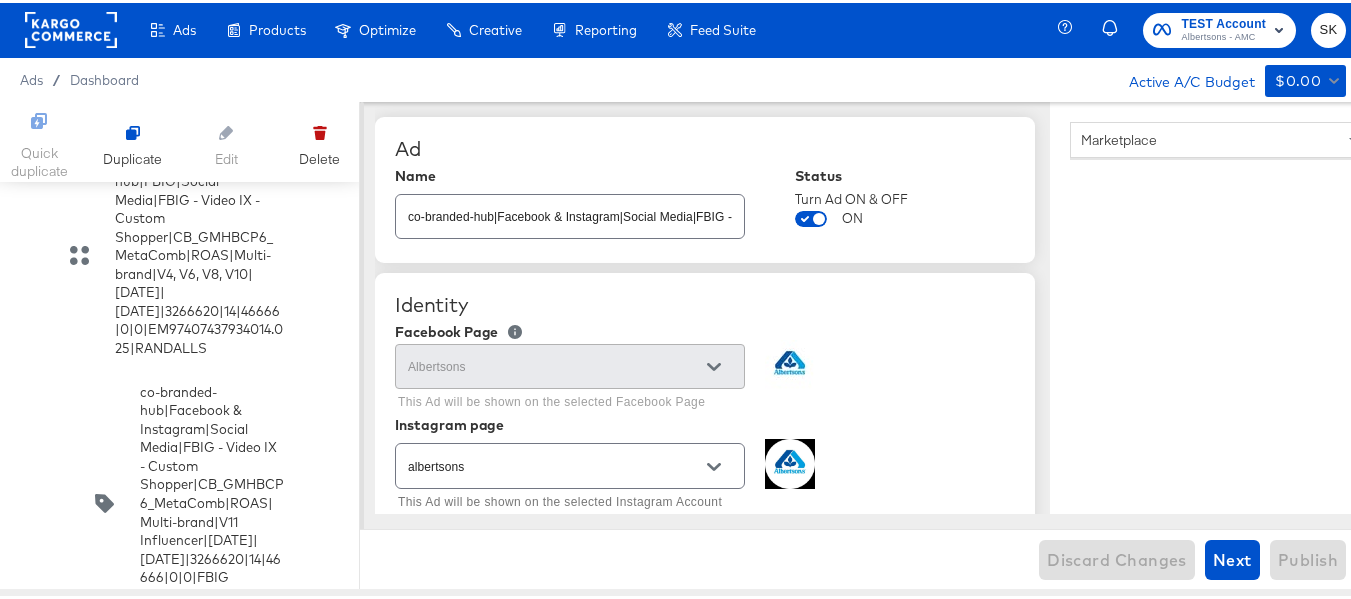 click at bounding box center (30, -1195) 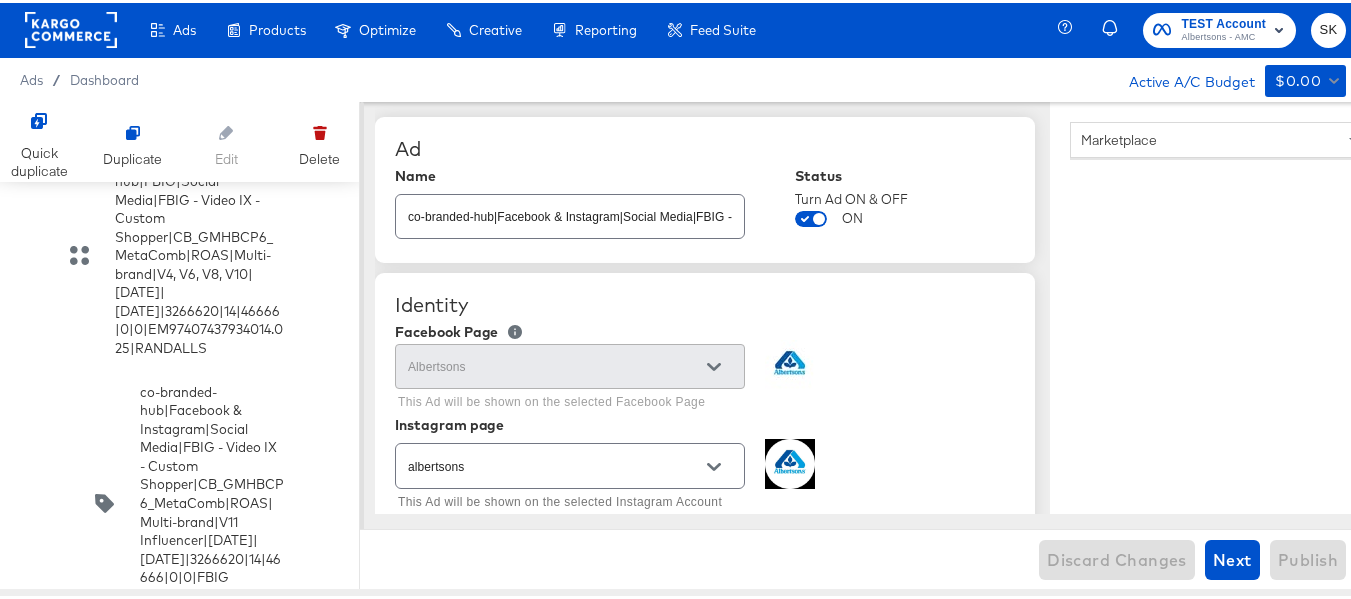 click on "co-branded-hub|Multi-brand|Multi-brand_FY25_CoBrand_National_GMHBC P6|SAL|7/16/2025|8/12/2025|37790300|16.48|622895|N|0|EM97407437934014|EM97407437934014||Michelle|KC Create new Ad Set co-branded-hub|FBIG|Social Media|FBIG - Video IX - Custom Shopper|CB_GMHBCP6_MetaComb|ROAS|Multi-brand|V4, V6, V8, V10|7/16/2025|8/12/2025|3266620|14|46666|0|0|EM97407437934014.025|VONS co-branded-hub|Facebook & Instagram|Social Media|FBIG - Video IX - Custom Shopper|CB_GMHBCP6_MetaComb|ROAS|Multi-brand|V11 Influencer|7/16/2025|8/12/2025|3266620|14|46666|0|0|FBIG Video|9:16|VONS| co-branded-hub|Facebook & Instagram|Social Media|FBIG - Video IX - Custom Shopper|CB_GMHBCP6_MetaComb|ROAS|Multi-brand|V8|7/16/2025|8/12/2025|3266620|14|46666|0|0|Instant Experience|1:1|VONS| co-branded-hub|Facebook & Instagram|Social Media|FBIG - Video IX - Custom Shopper|CB_GMHBCP6_MetaComb|ROAS|Multi-brand|V10|7/16/2025|8/12/2025|3266620|14|46666|0|0|Instant Experience|1:1|VONS| Create new Ad Create new Ad Create new Ad Create new Ad Create new Ad" at bounding box center [179, 382] 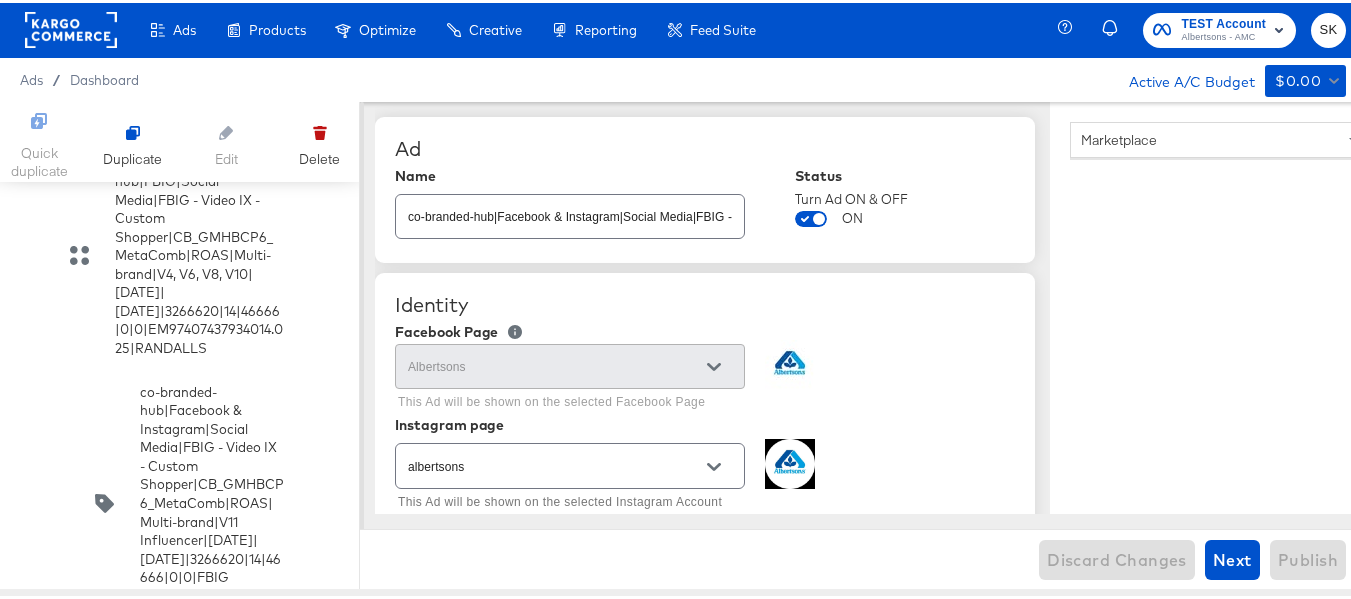 click at bounding box center (30, -1195) 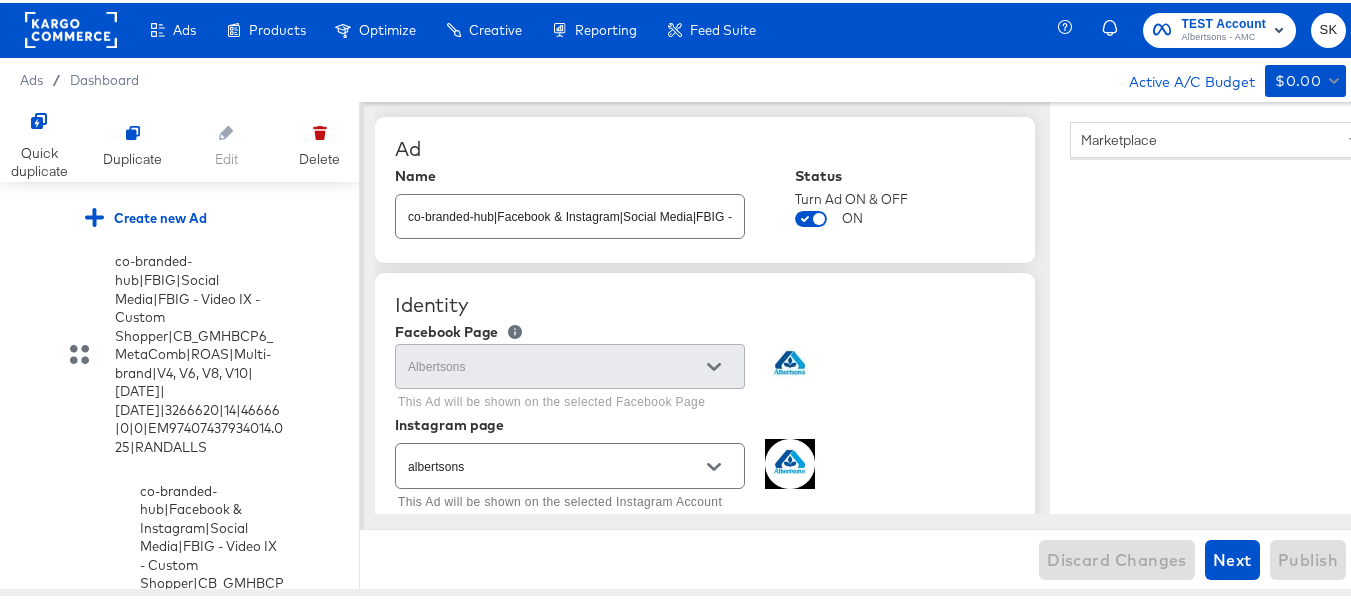 scroll, scrollTop: 21704, scrollLeft: 0, axis: vertical 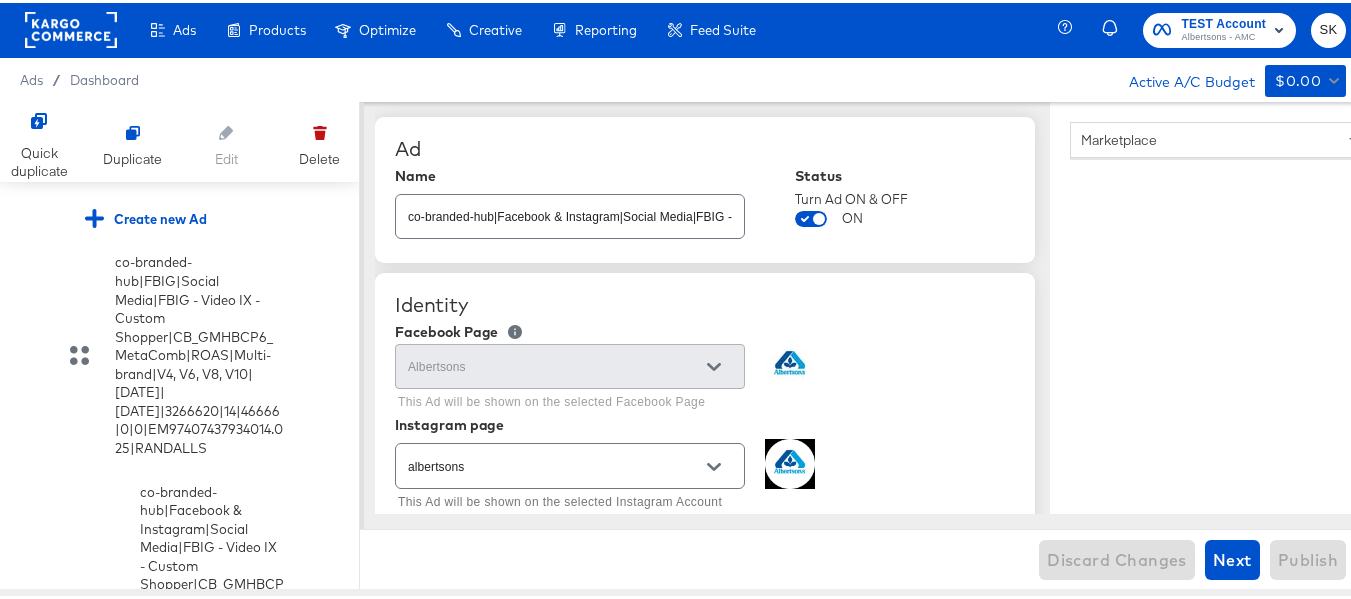 click at bounding box center (30, -1095) 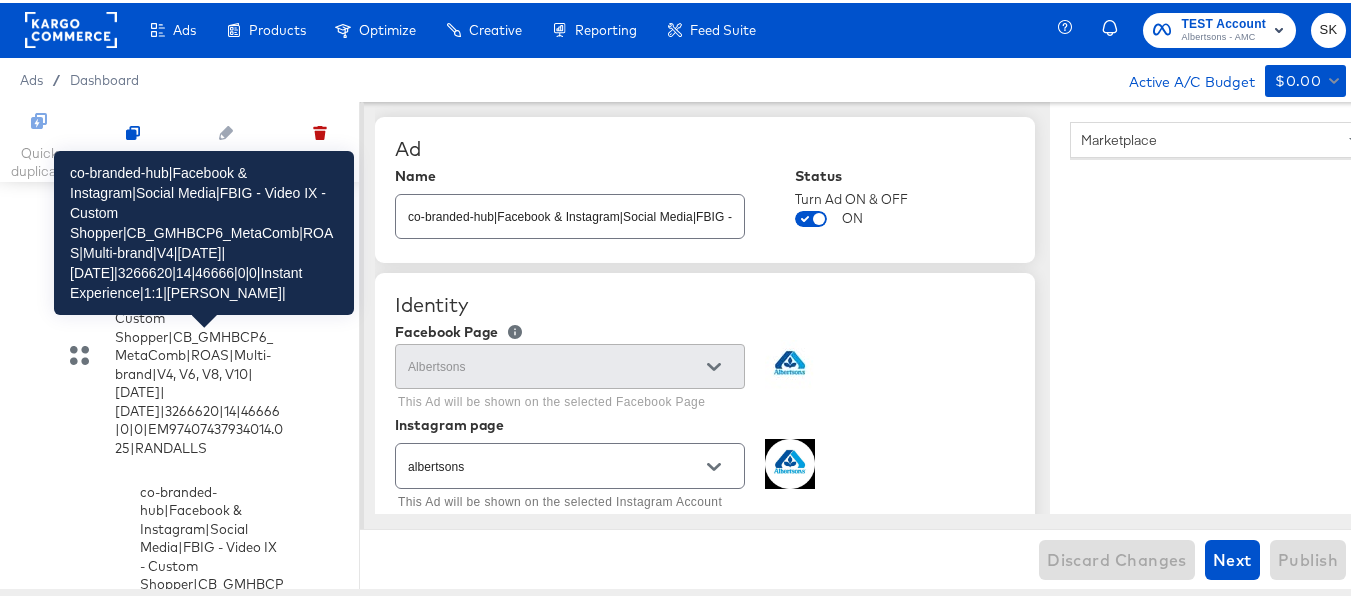 click on "co-branded-hub|Facebook & Instagram|Social Media|FBIG - Video IX - Custom Shopper|CB_GMHBCP6_MetaComb|ROAS|Multi-brand|V4|7/16/2025|8/12/2025|3266620|14|46666|0|0|Instant Experience|1:1|ALBERTSONS|" at bounding box center [212, -982] 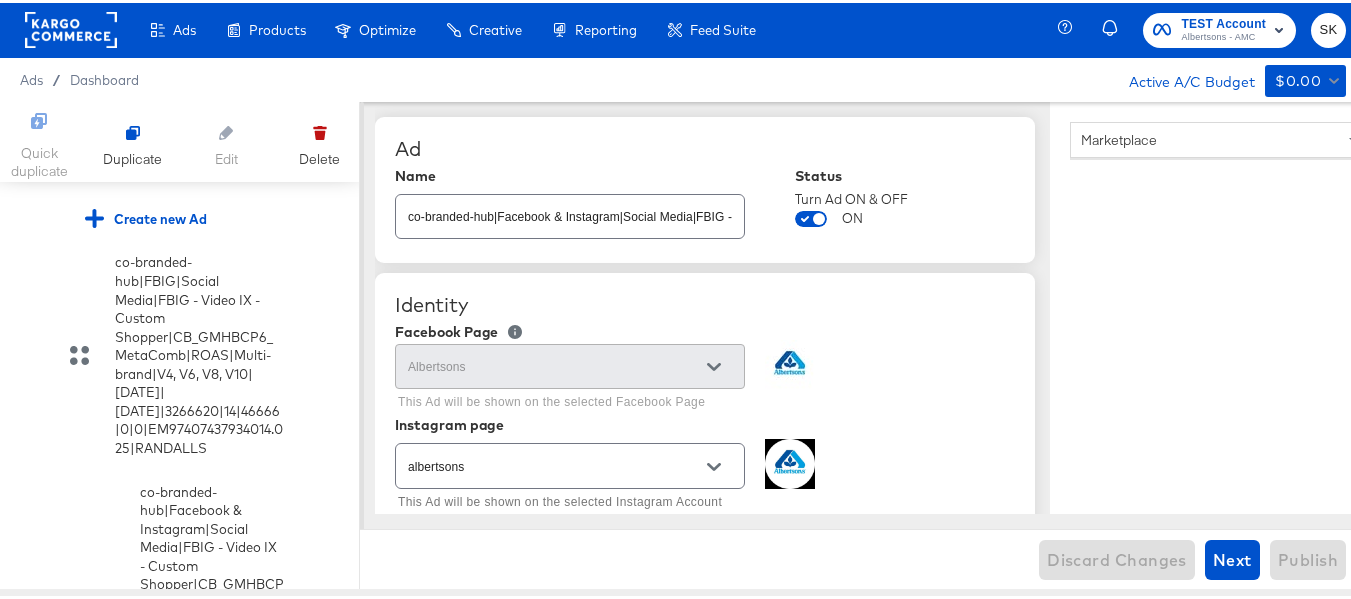 click at bounding box center [30, -1095] 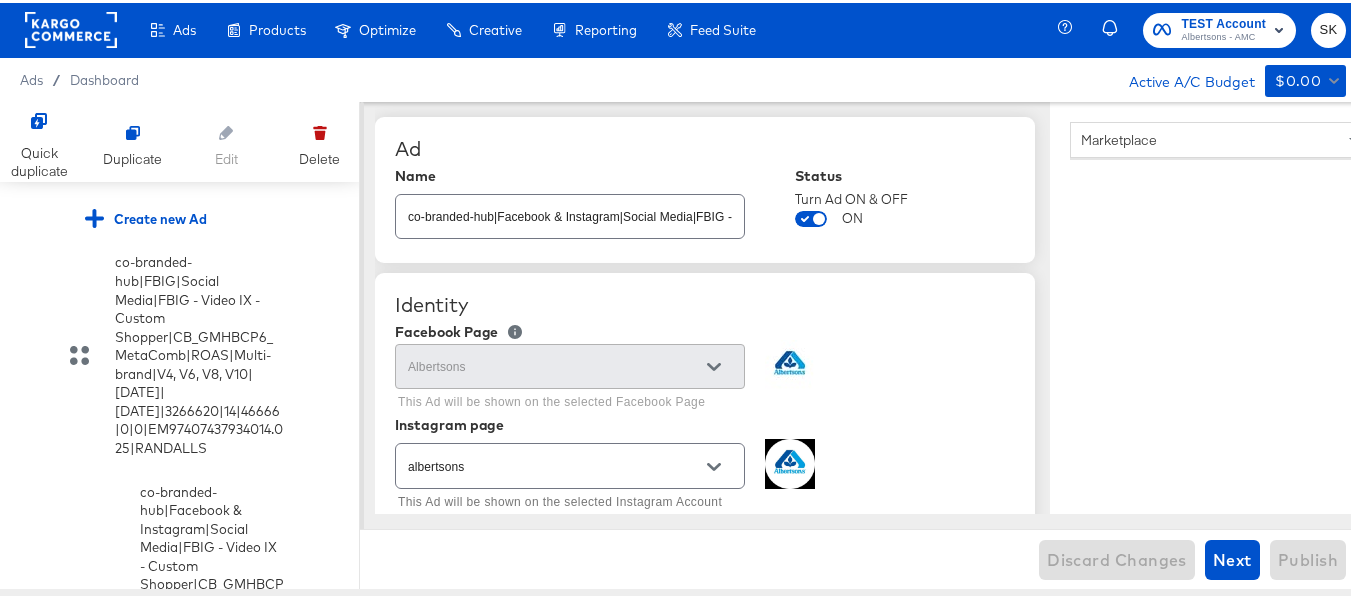 click at bounding box center [30, -1095] 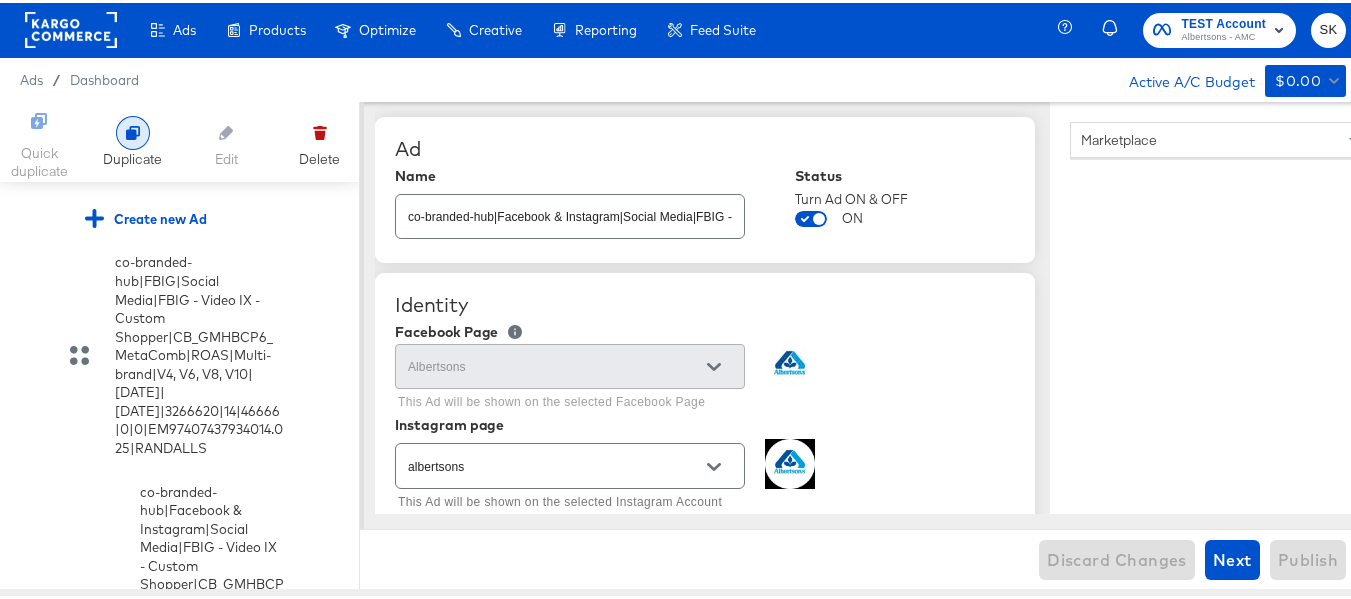 click 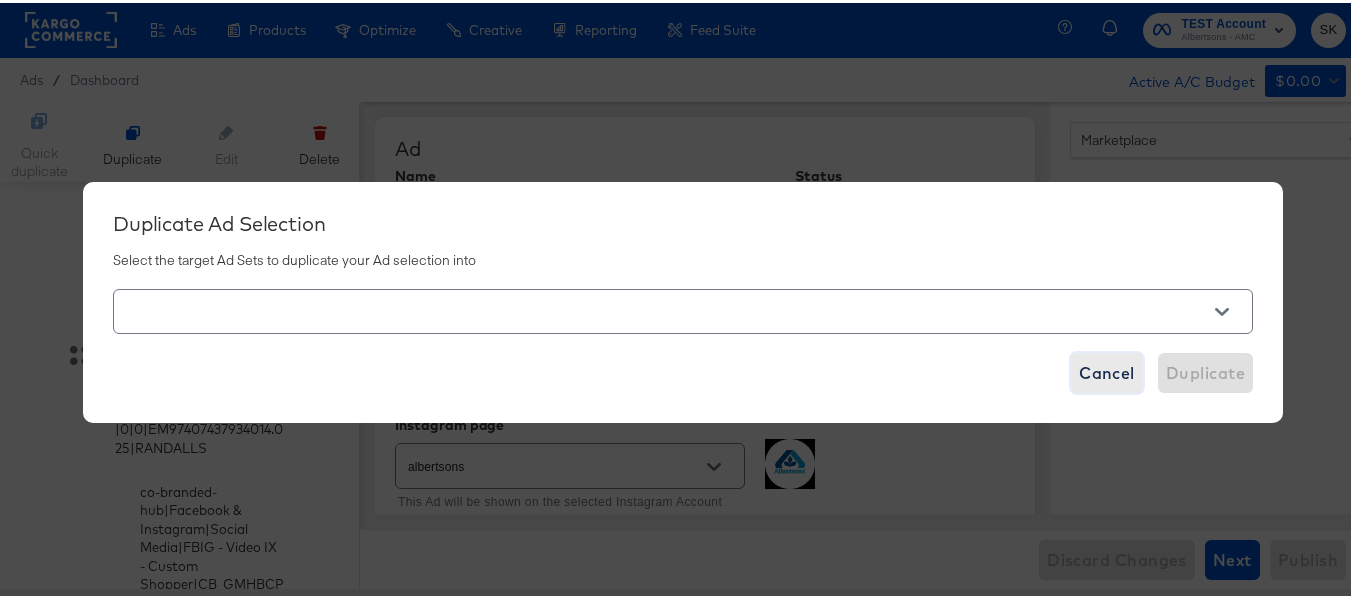 click on "Cancel" at bounding box center (1107, 370) 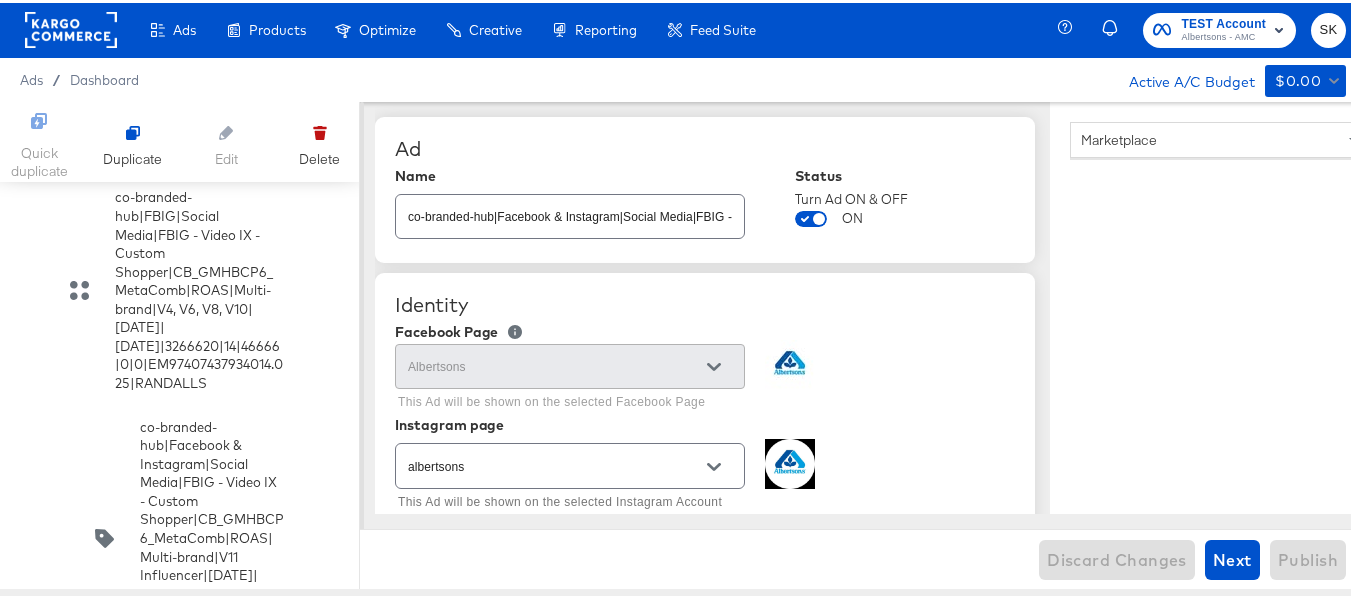 scroll, scrollTop: 21804, scrollLeft: 0, axis: vertical 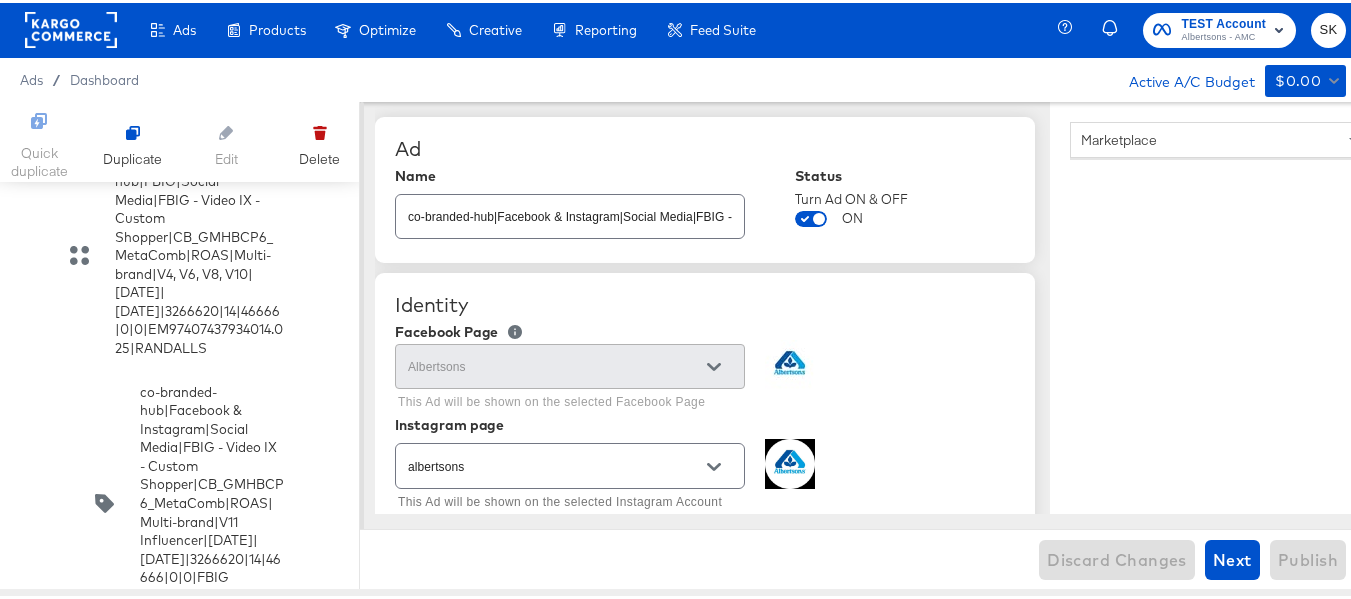 click at bounding box center (30, -1195) 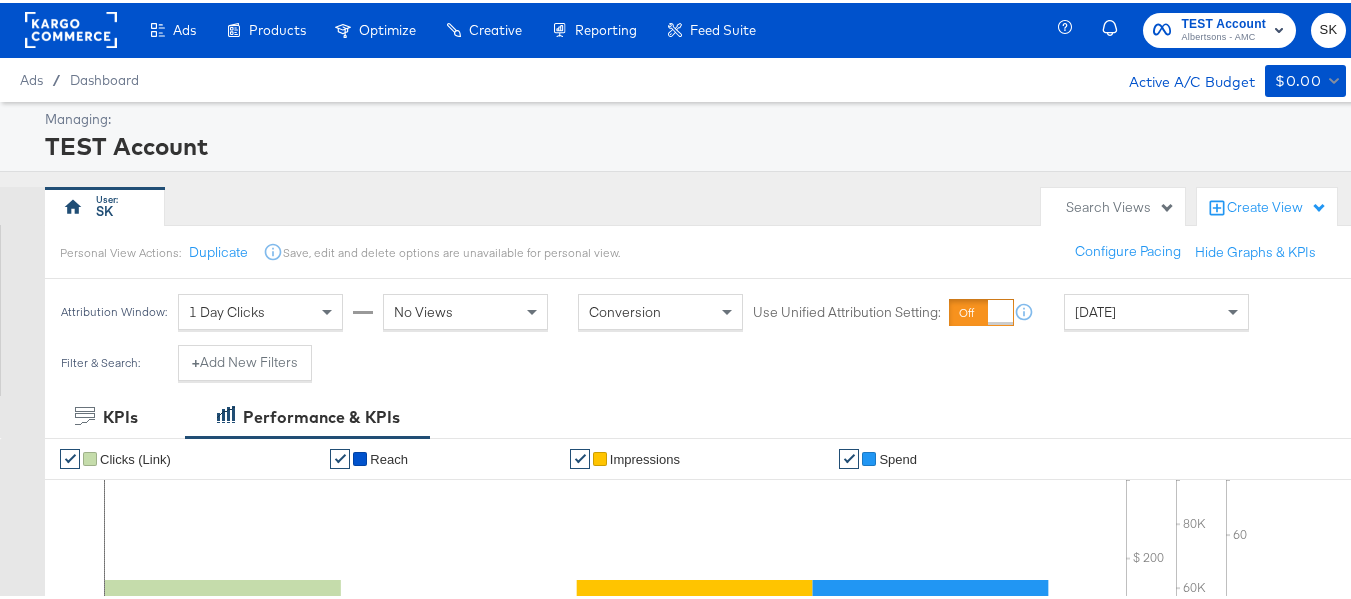 click at bounding box center (22, 309) 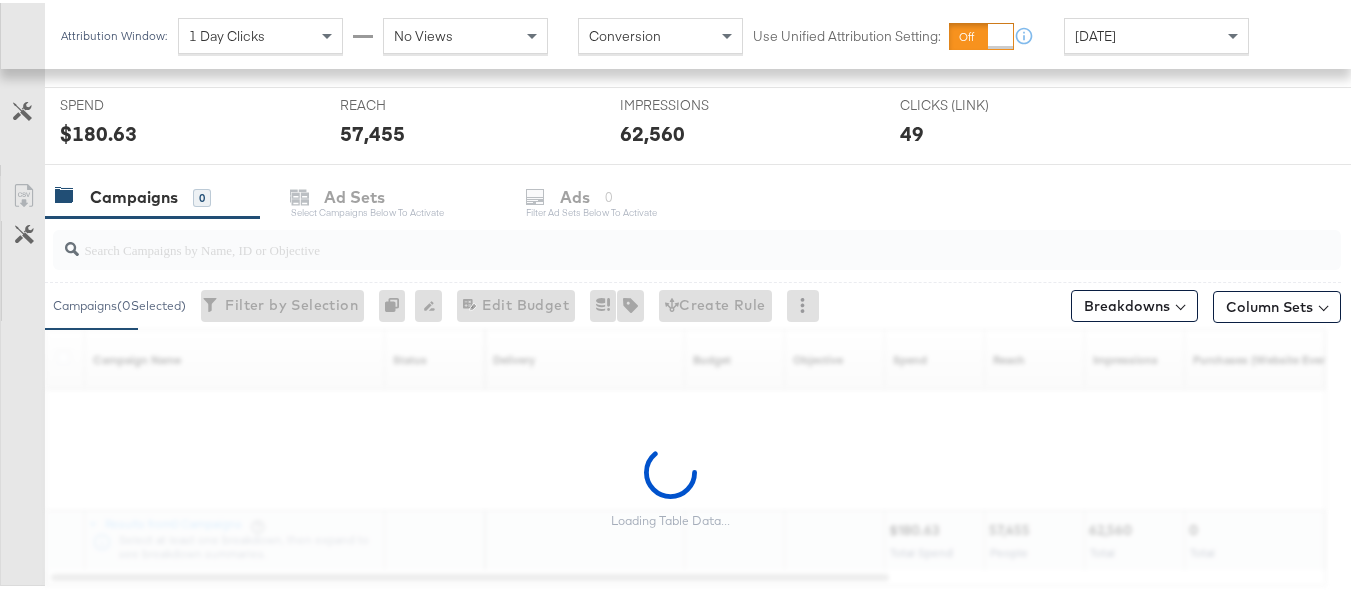 scroll, scrollTop: 858, scrollLeft: 0, axis: vertical 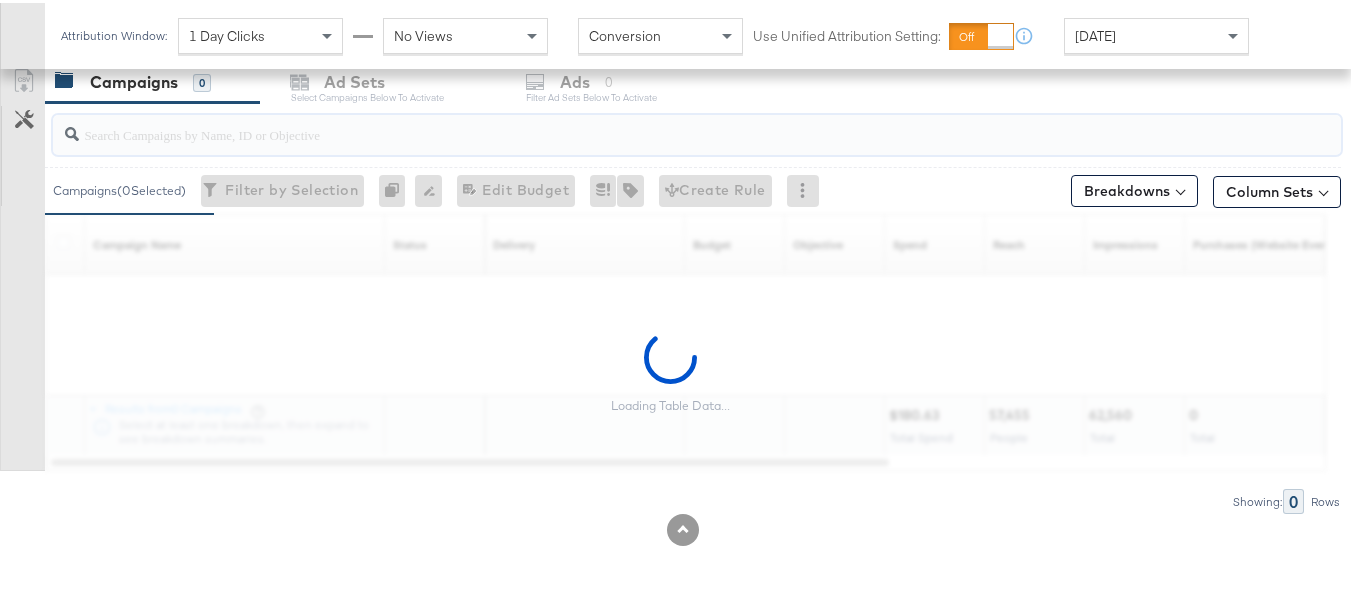 click at bounding box center [653, 123] 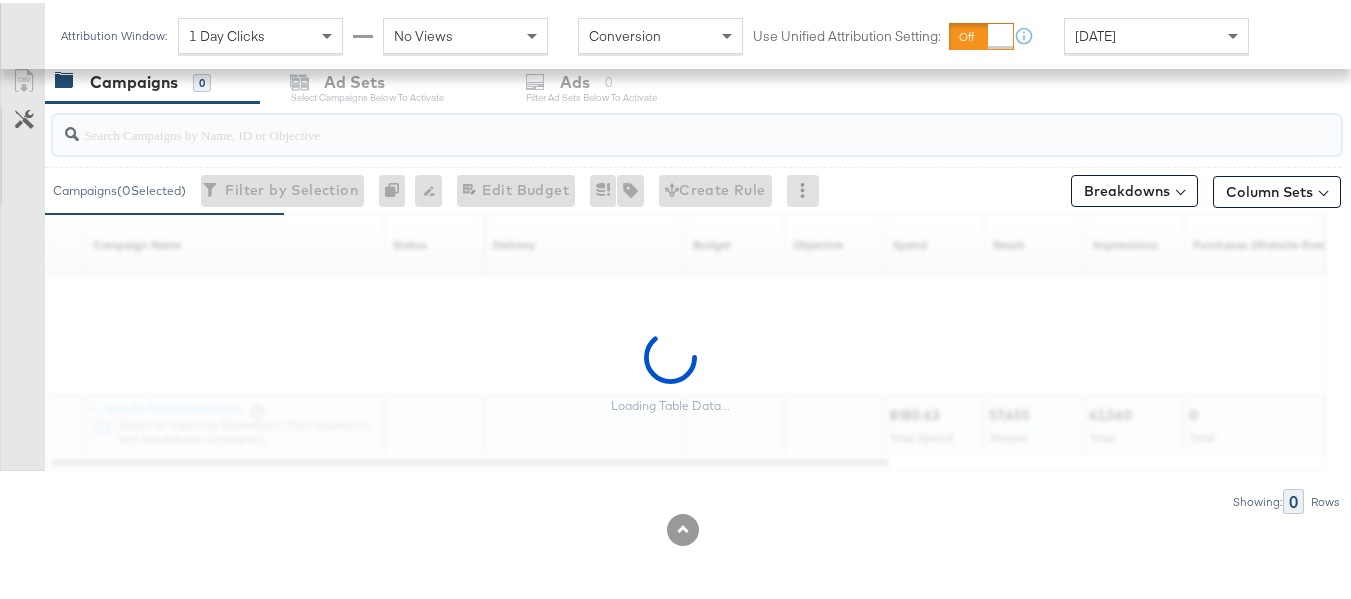paste on "co-branded-hub|Facebook & Instagram|Social Media|FBIG - Video IX - Custom Shopper|CB_GMHBCP6_MetaComb|ROAS|Multi-brand|V4|7/16/2025|8/12/2025|3266620|14|46666|0|0|Instant Experience|1:1|ALBERTSONS|" 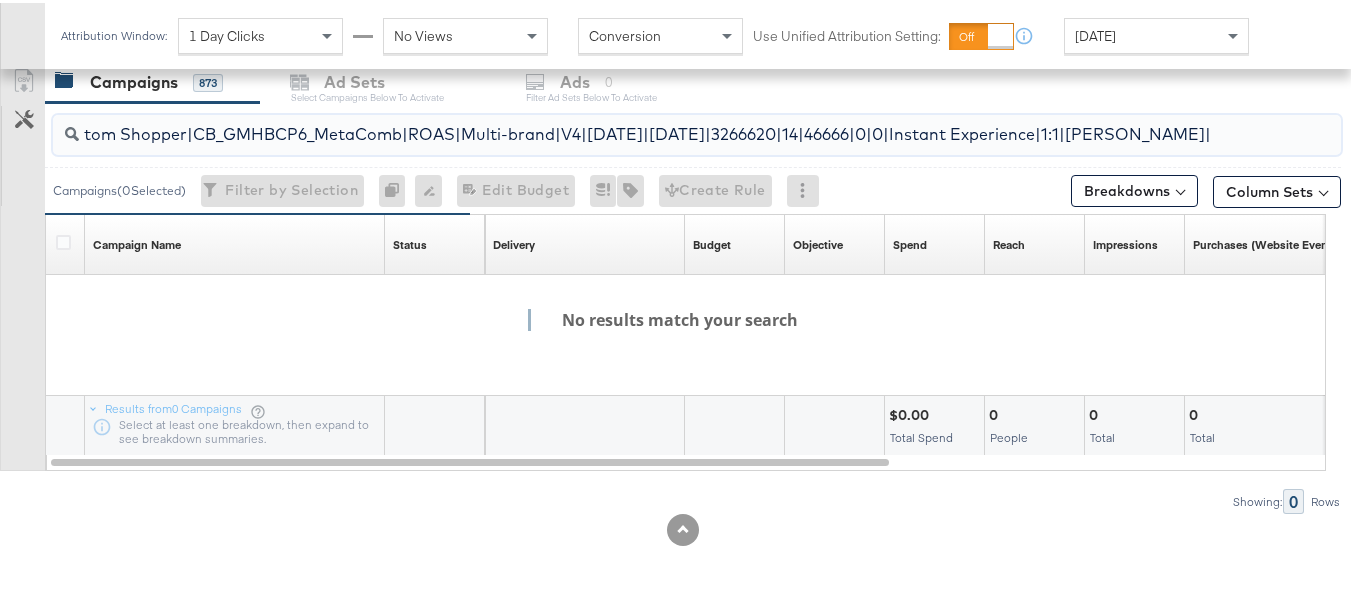 scroll, scrollTop: 0, scrollLeft: 0, axis: both 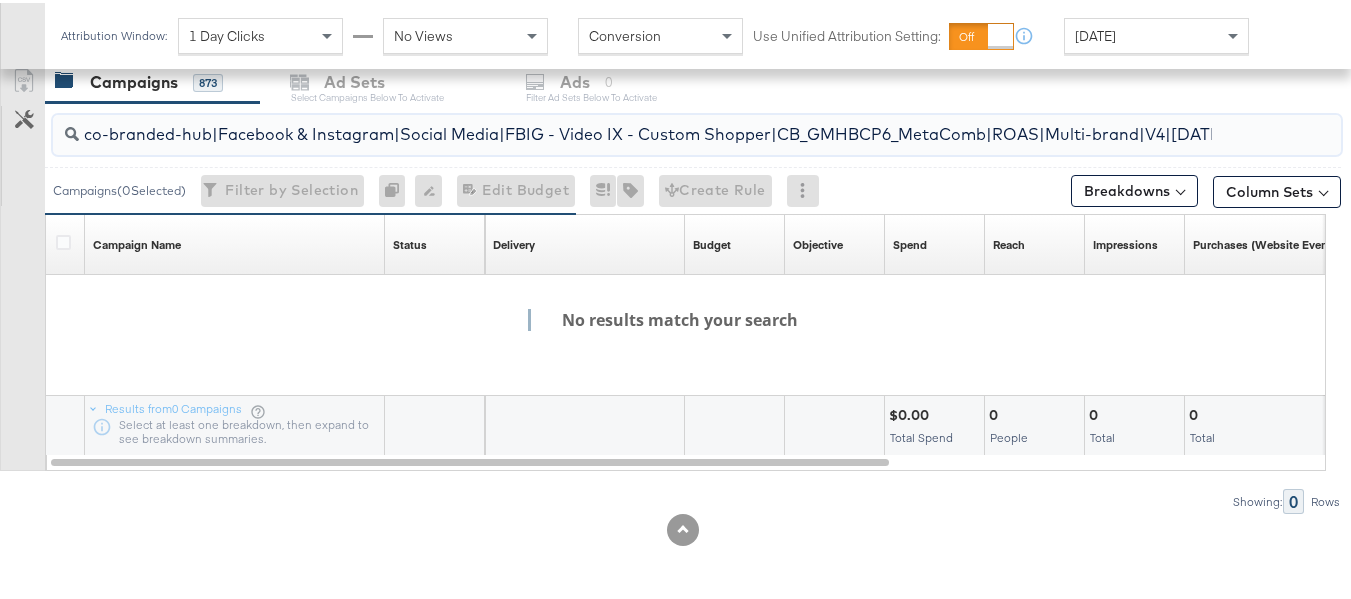 click on "co-branded-hub|Facebook & Instagram|Social Media|FBIG - Video IX - Custom Shopper|CB_GMHBCP6_MetaComb|ROAS|Multi-brand|V4|7/16/2025|8/12/2025|3266620|14|46666|0|0|Instant Experience|1:1|ALBERTSONS|" at bounding box center (653, 123) 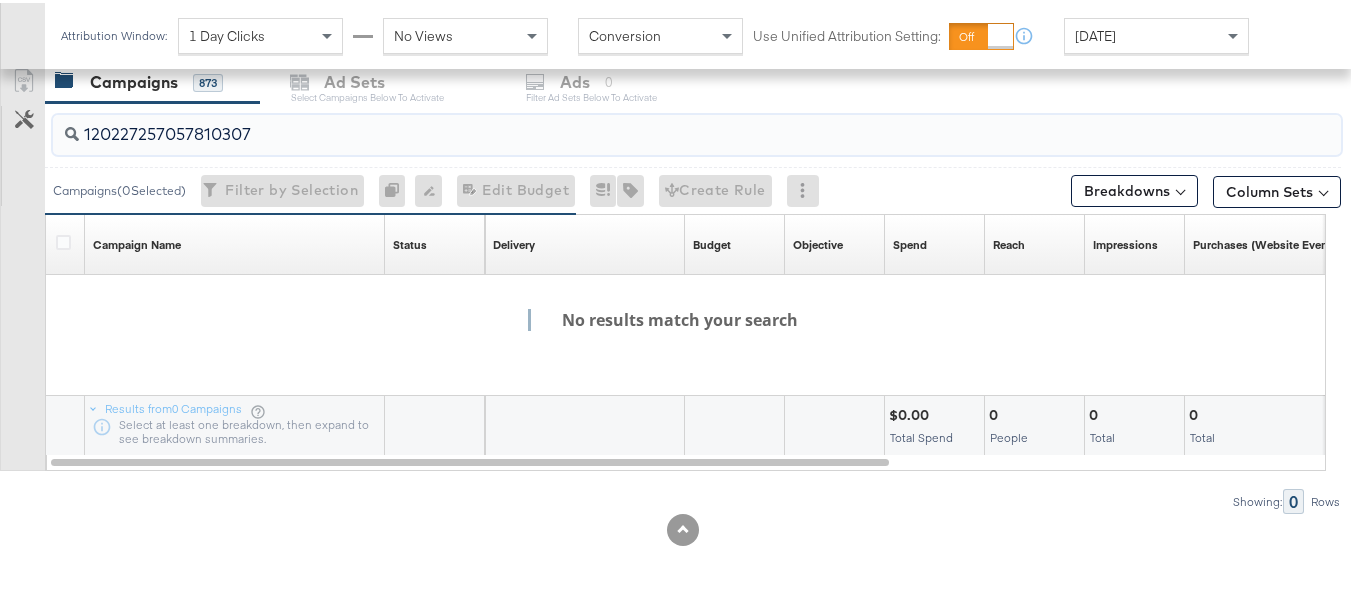 scroll, scrollTop: 798, scrollLeft: 0, axis: vertical 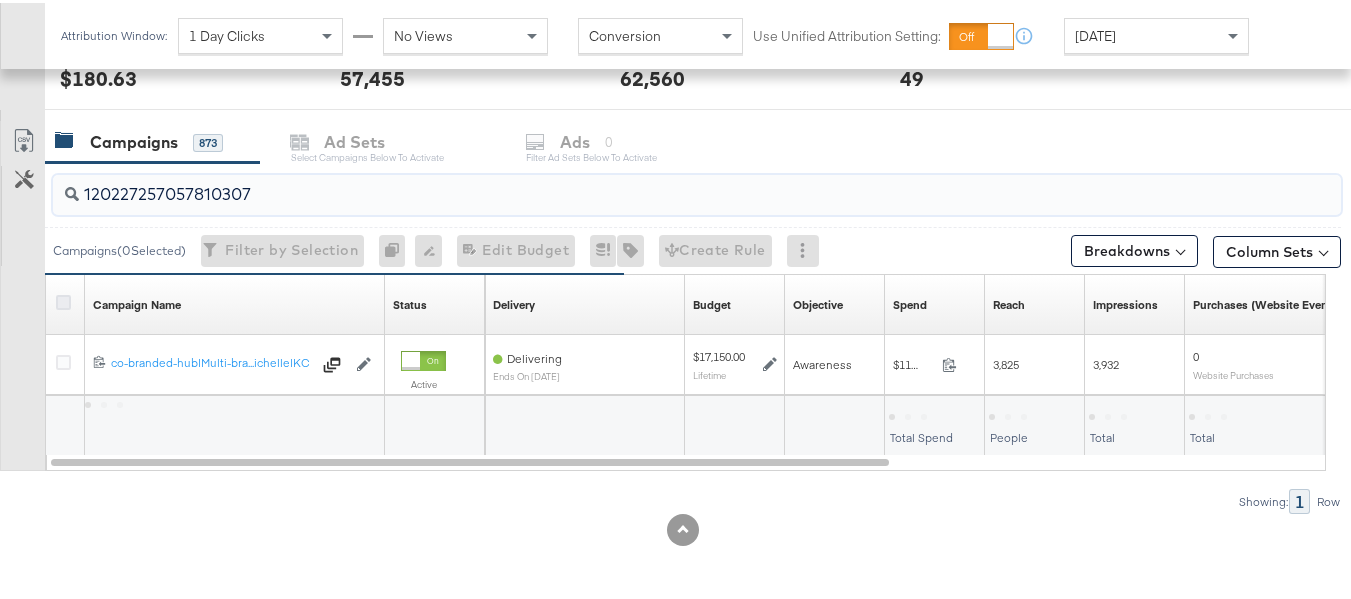 type on "120227257057810307" 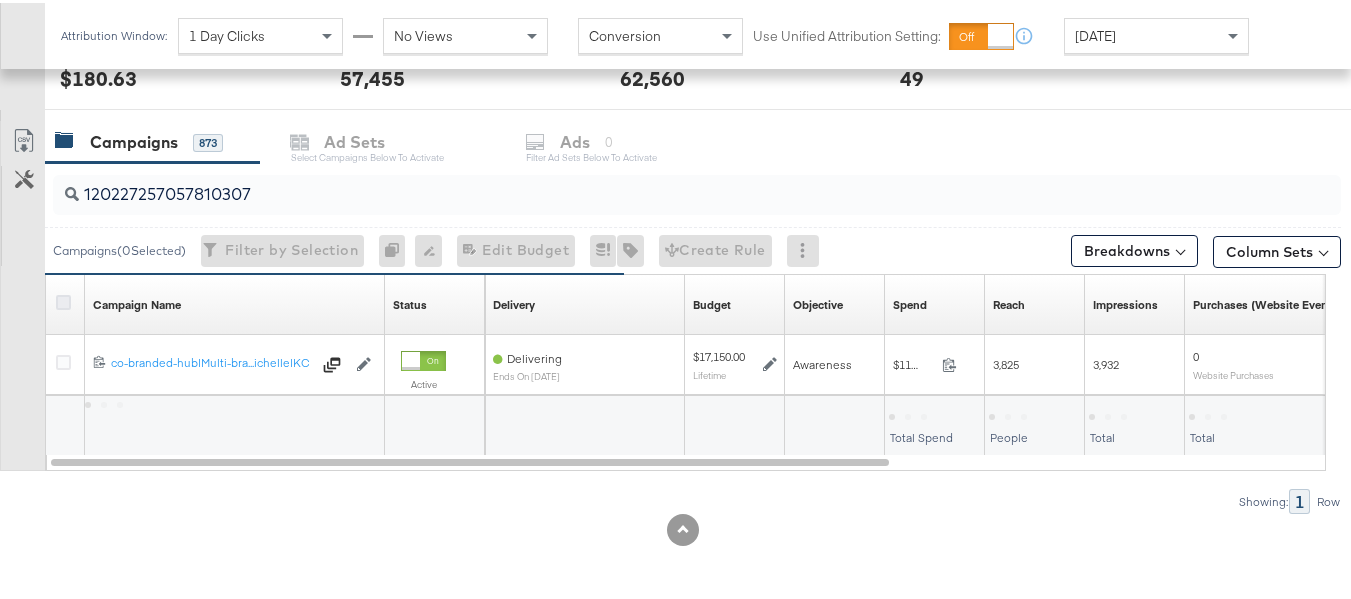 click at bounding box center (63, 299) 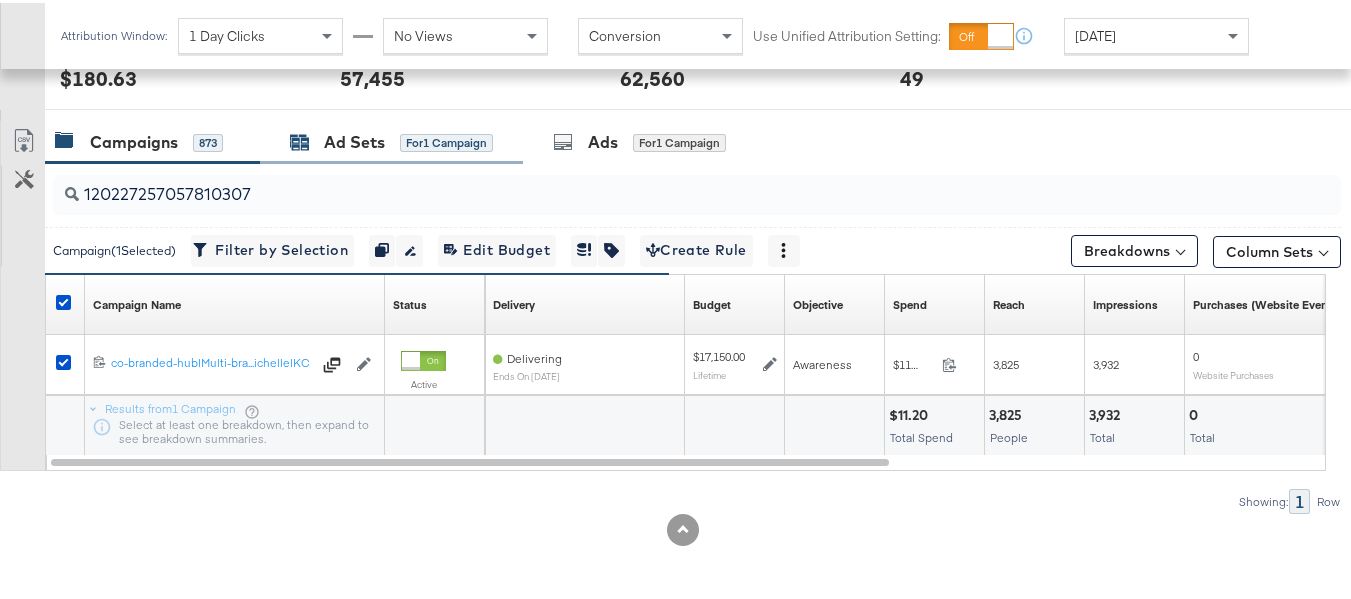 click on "Ad Sets for  1   Campaign" at bounding box center (391, 139) 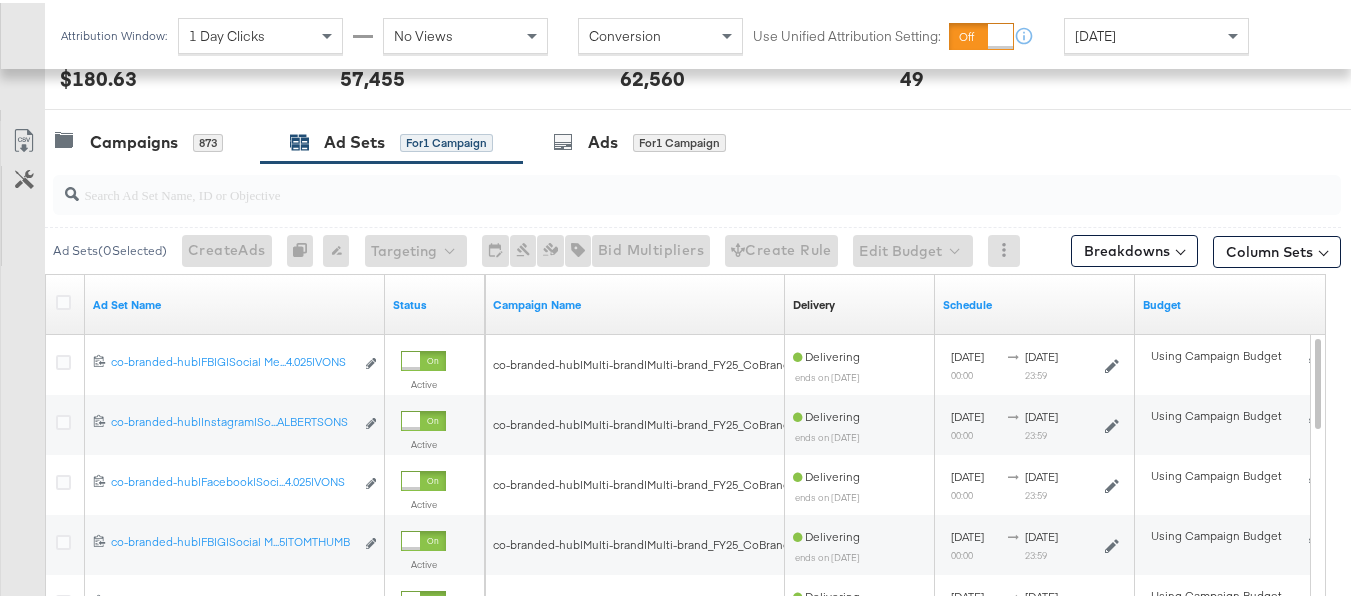 click at bounding box center [653, 183] 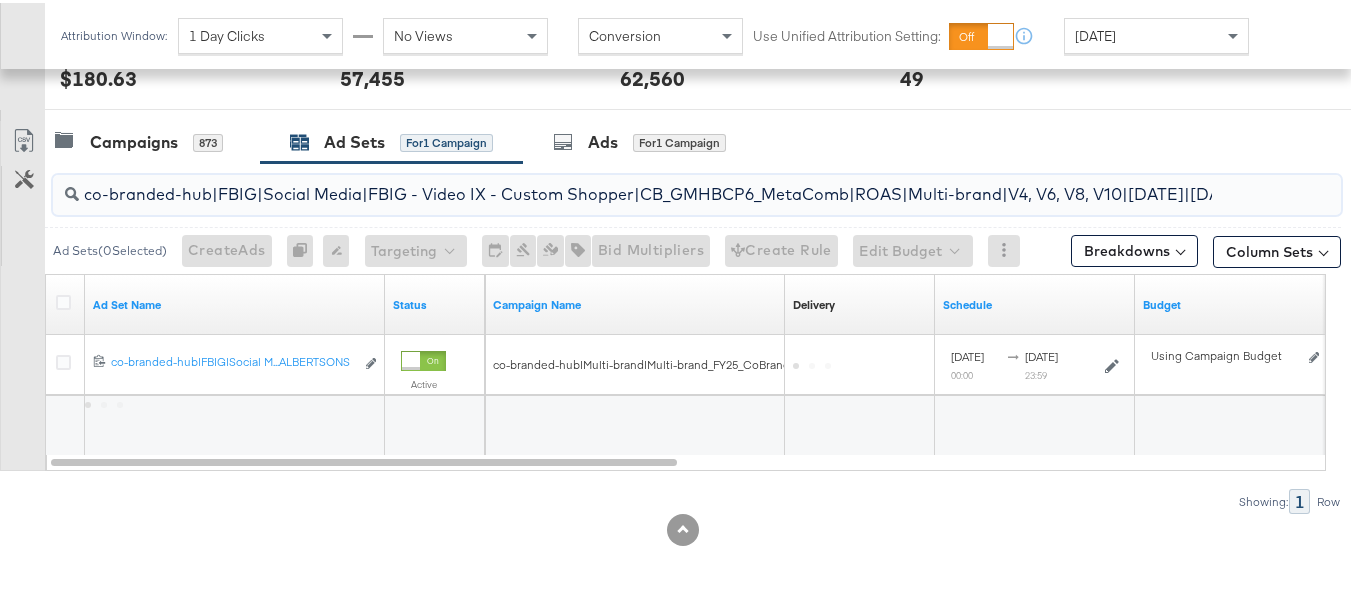 scroll, scrollTop: 0, scrollLeft: 576, axis: horizontal 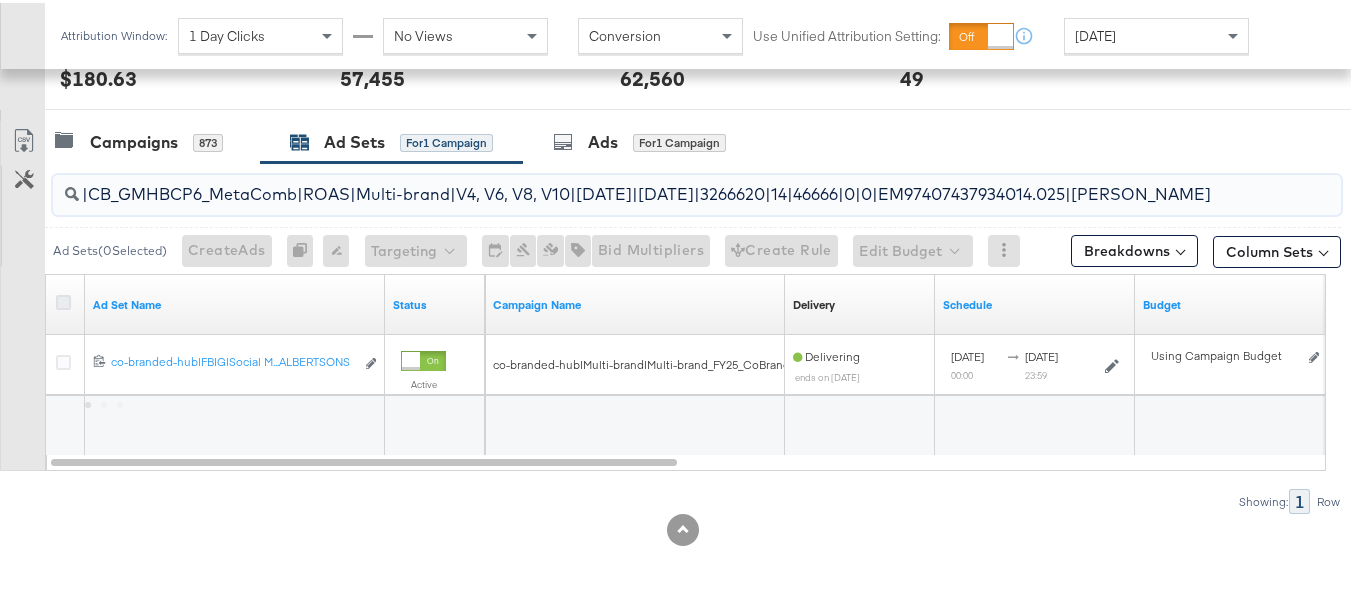 type on "co-branded-hub|FBIG|Social Media|FBIG - Video IX - Custom Shopper|CB_GMHBCP6_MetaComb|ROAS|Multi-brand|V4, V6, V8, V10|7/16/2025|8/12/2025|3266620|14|46666|0|0|EM97407437934014.025|ALBERTSONS" 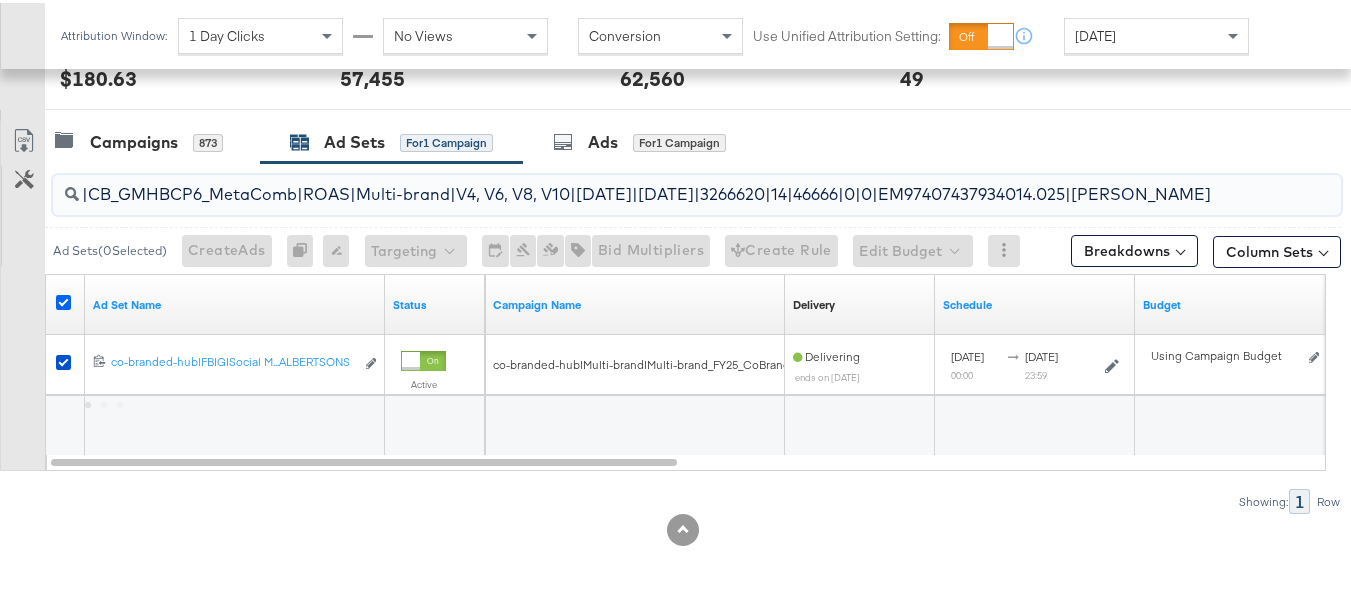 scroll, scrollTop: 0, scrollLeft: 0, axis: both 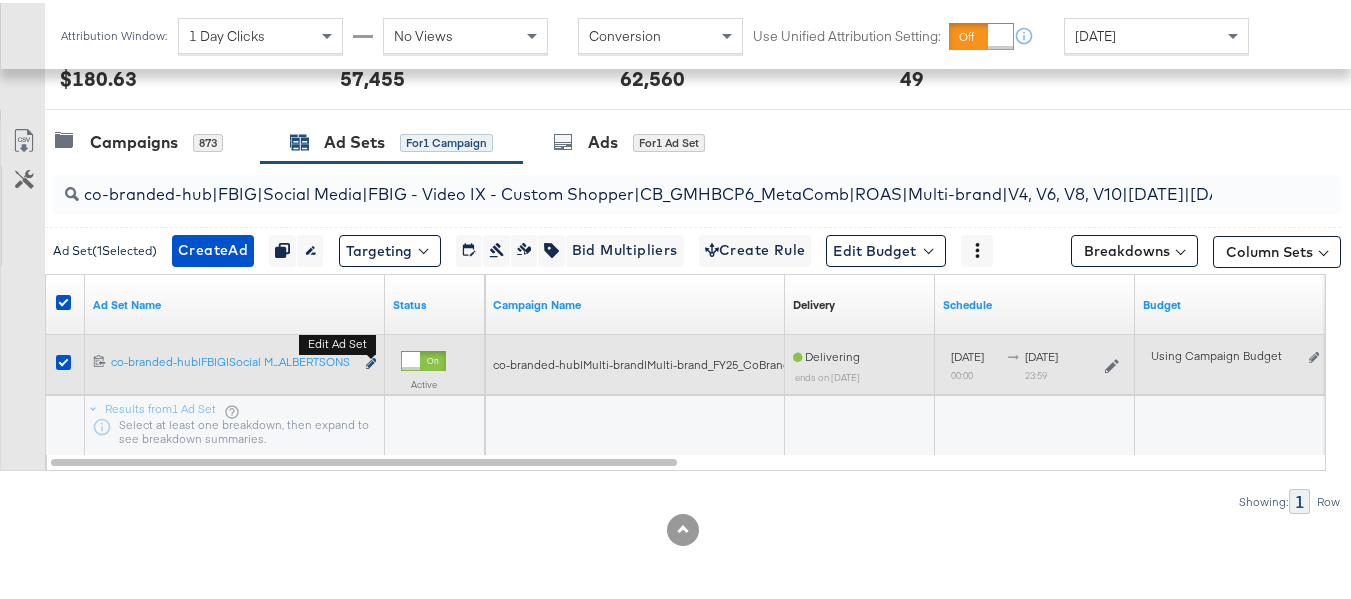 click on "Edit ad set" at bounding box center [371, 361] 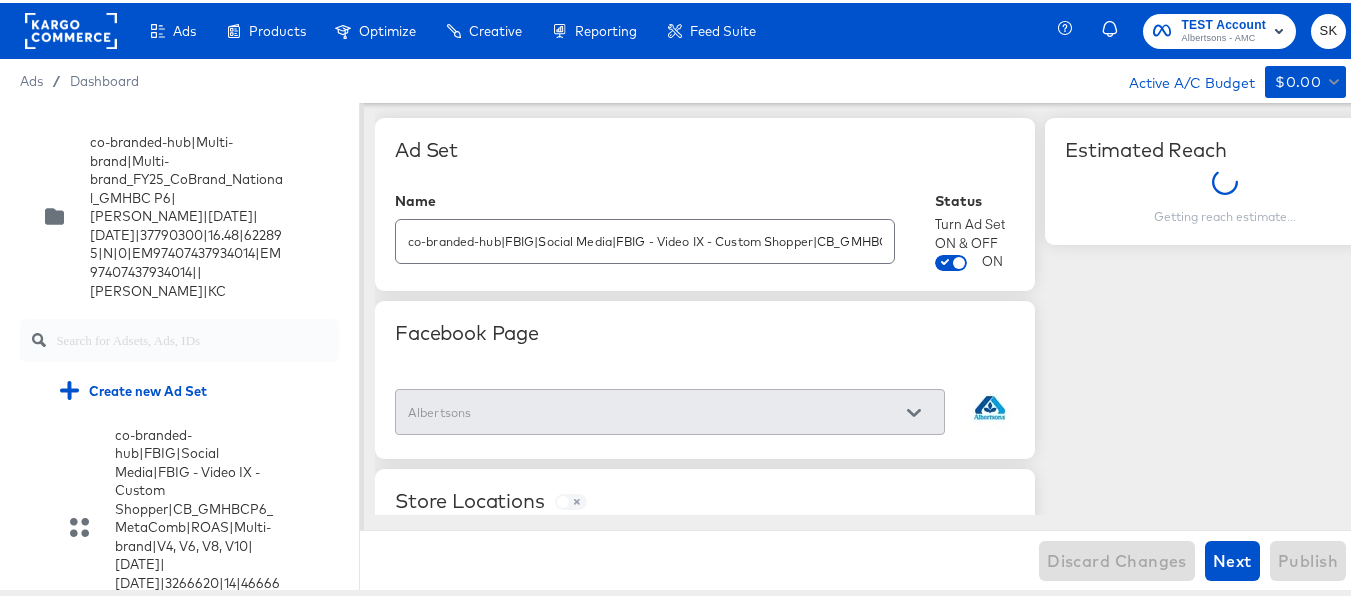 scroll, scrollTop: 1, scrollLeft: 0, axis: vertical 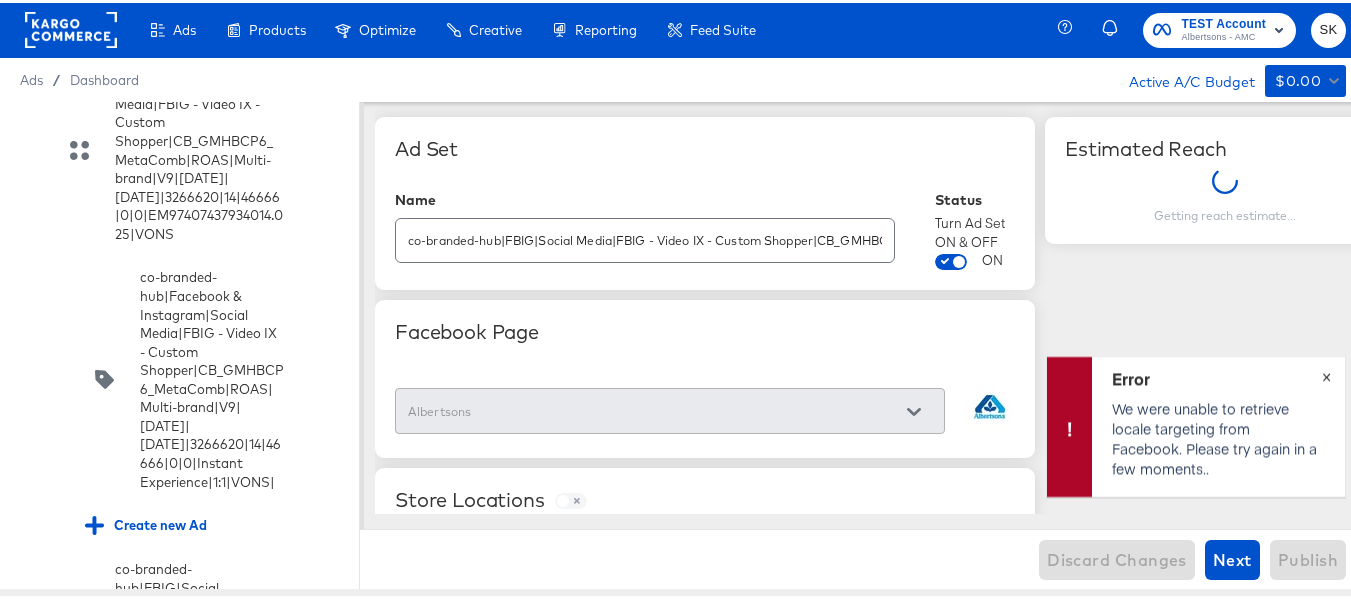 click on "×" at bounding box center [1326, 371] 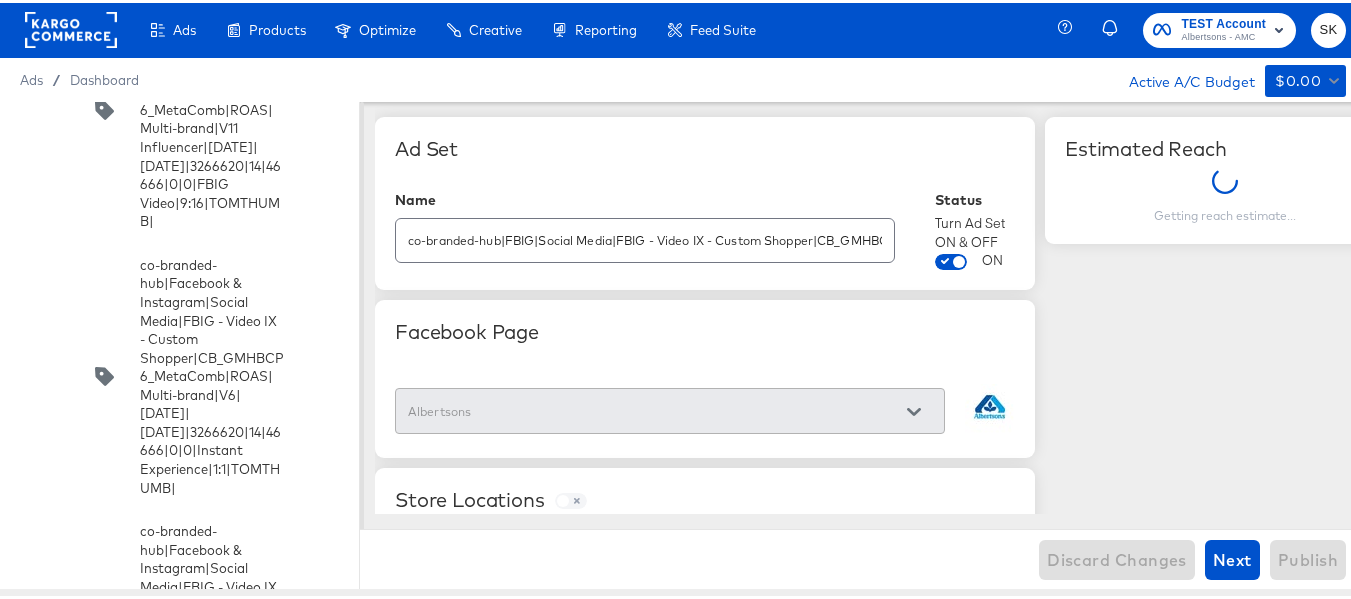 scroll, scrollTop: 27905, scrollLeft: 0, axis: vertical 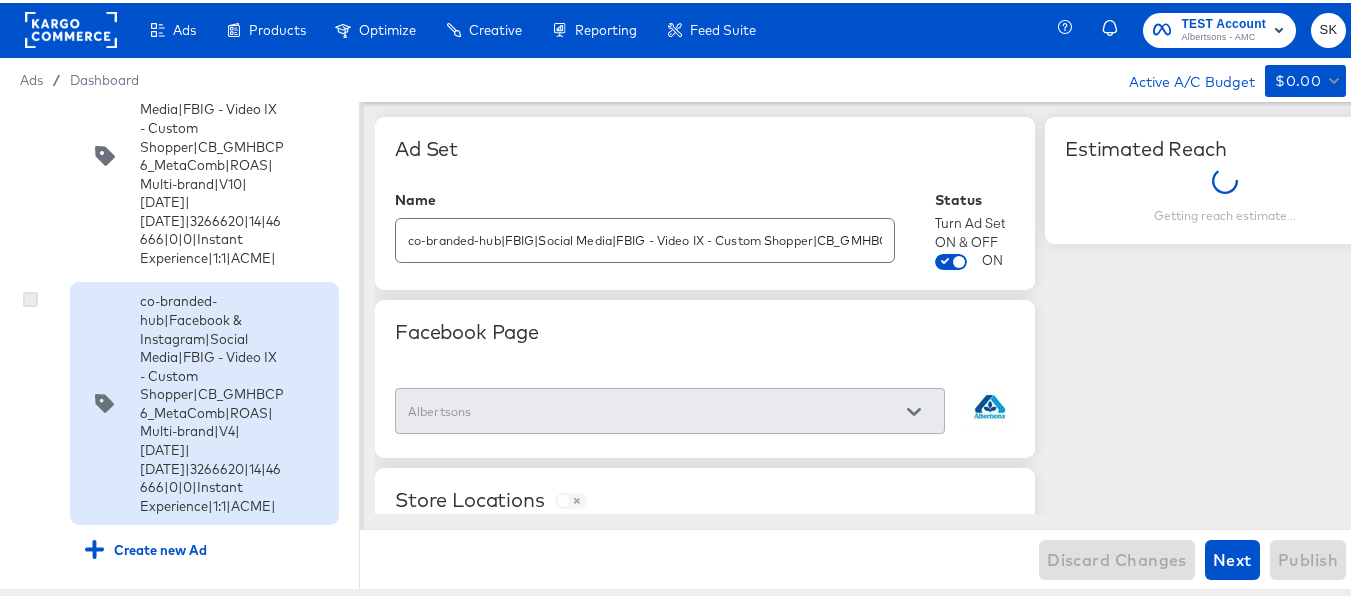 click at bounding box center [30, 296] 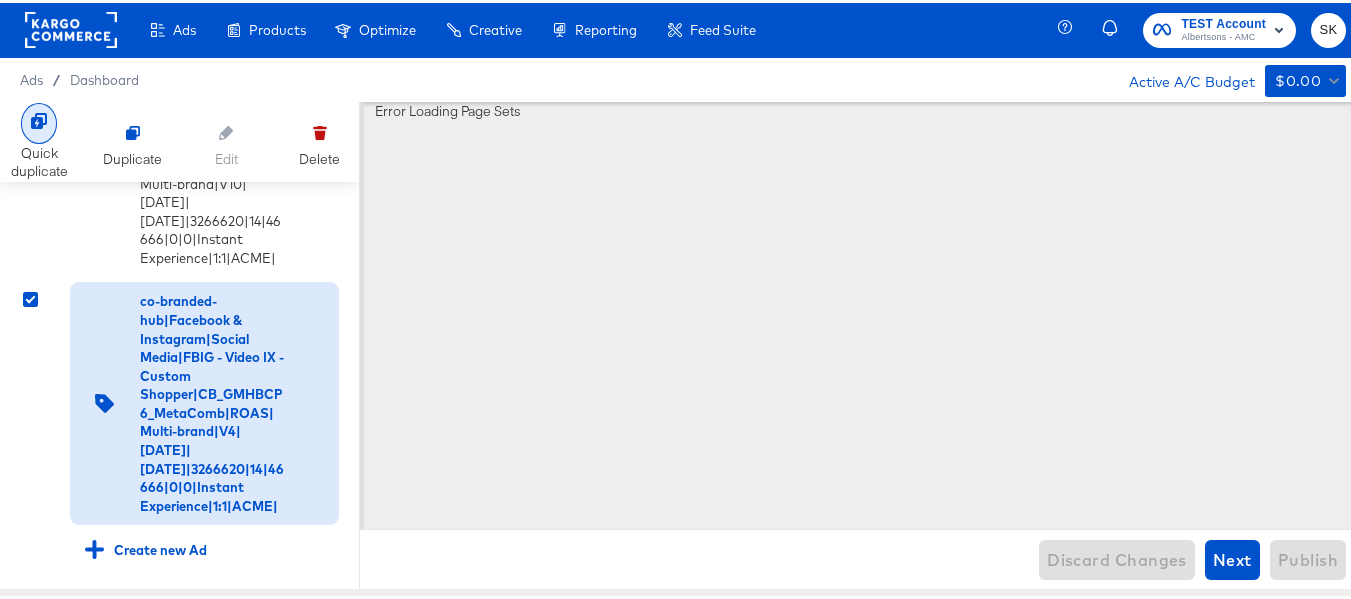 click 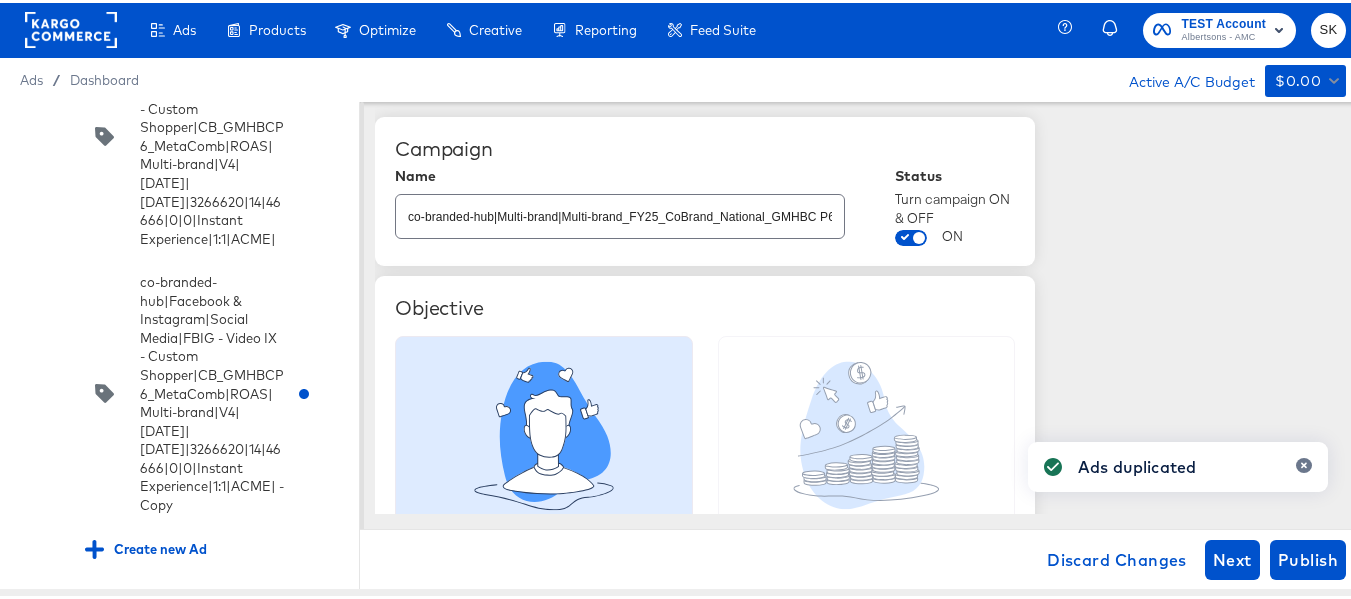 scroll, scrollTop: 28190, scrollLeft: 0, axis: vertical 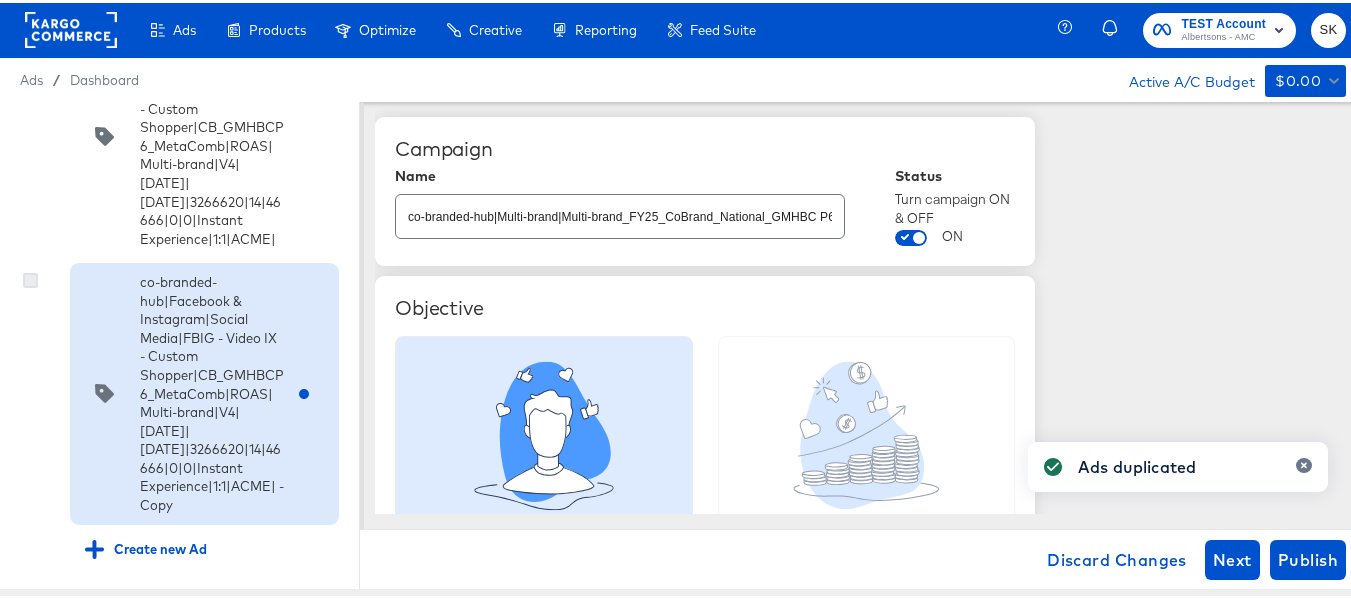 click at bounding box center [30, 277] 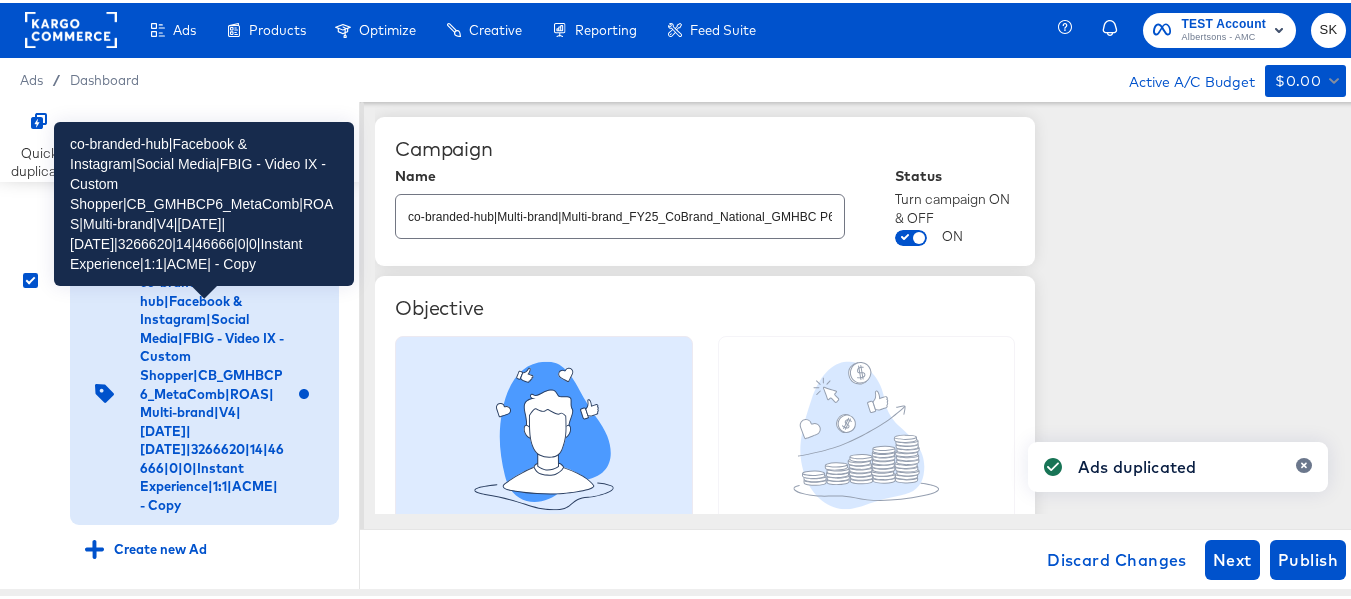 click on "co-branded-hub|Facebook & Instagram|Social Media|FBIG - Video IX - Custom Shopper|CB_GMHBCP6_MetaComb|ROAS|Multi-brand|V4|7/16/2025|8/12/2025|3266620|14|46666|0|0|Instant Experience|1:1|ACME| - Copy" at bounding box center (212, 390) 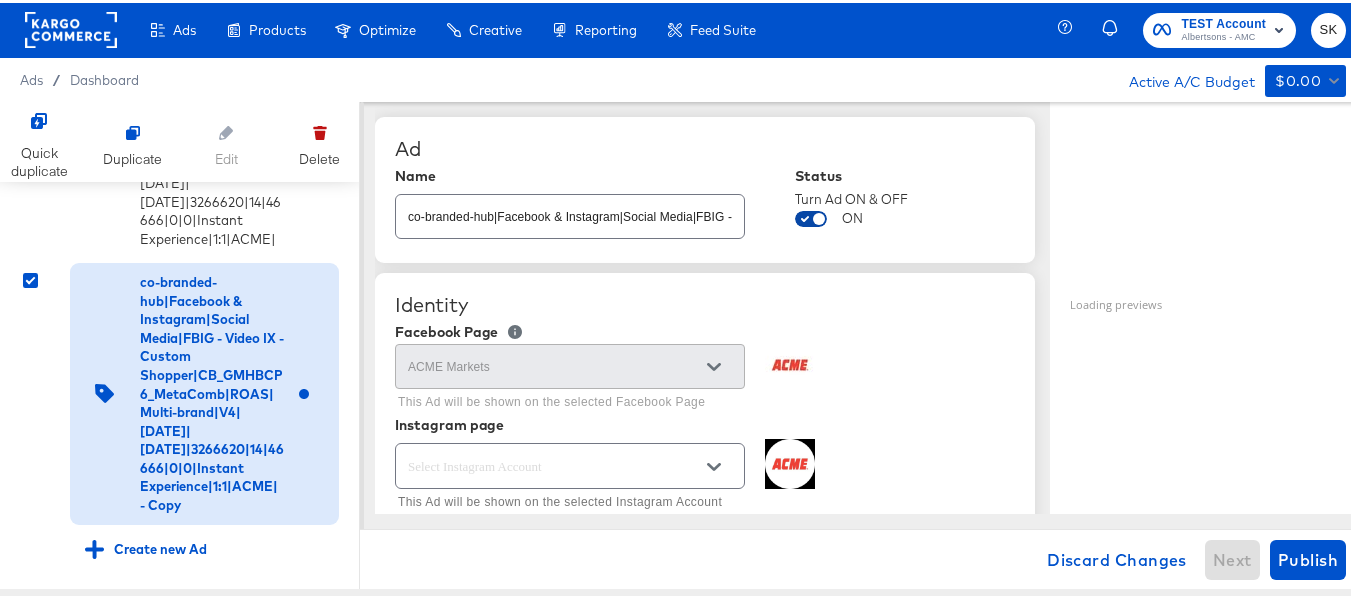 type on "x" 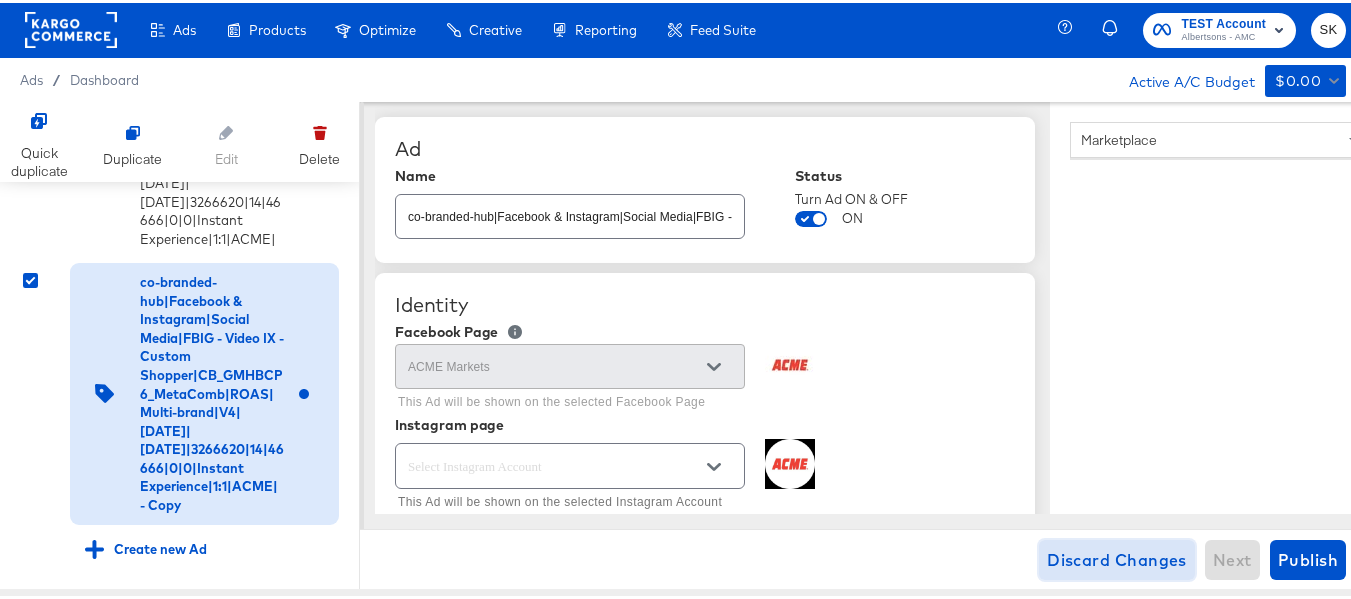 click on "Discard Changes" at bounding box center (1117, 557) 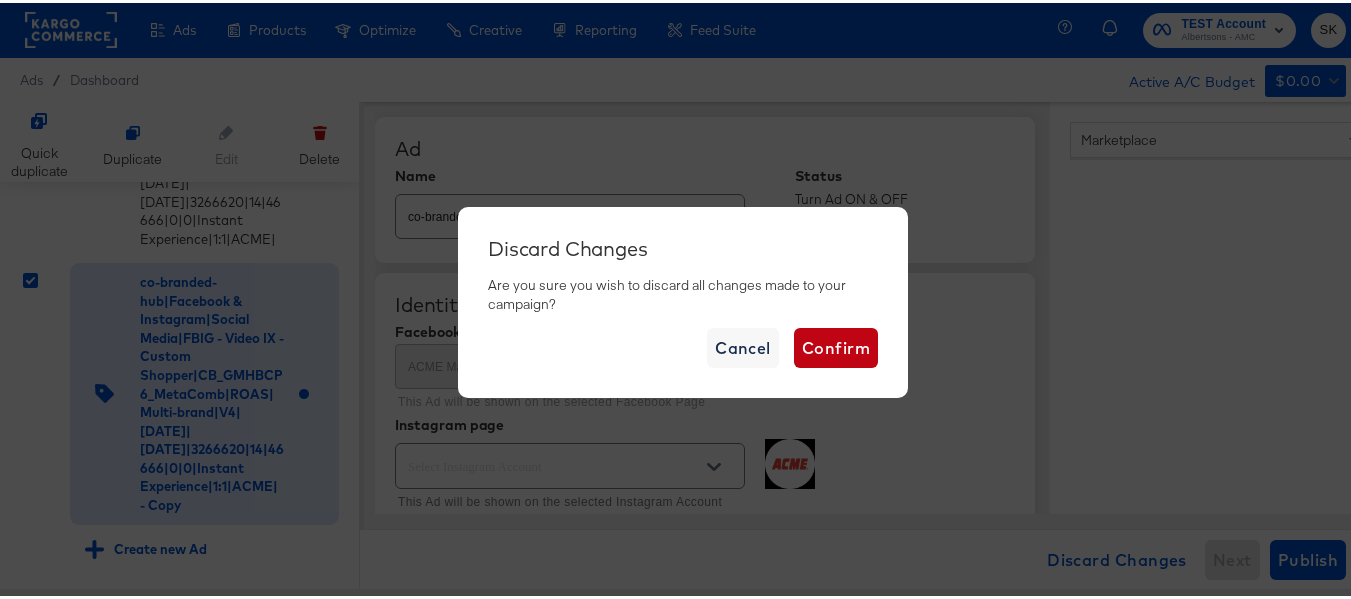 click on "Discard Changes Are you sure you wish to discard all changes made to your campaign? Cancel Confirm" at bounding box center (683, 299) 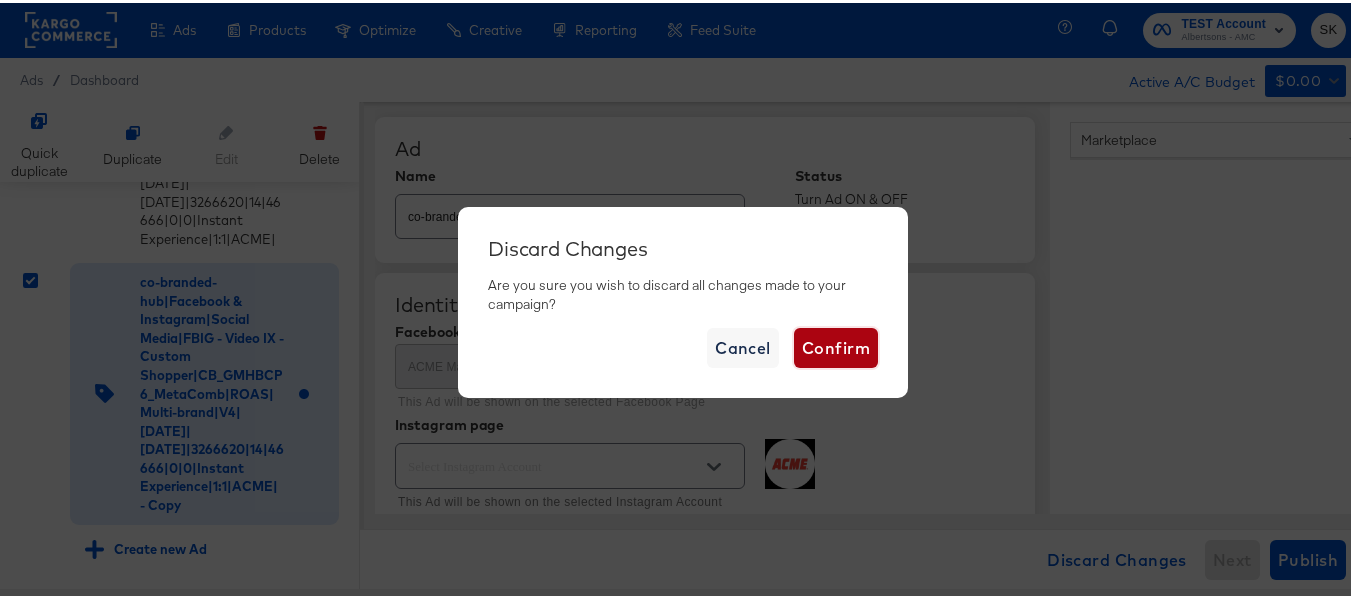 click on "Confirm" at bounding box center [836, 345] 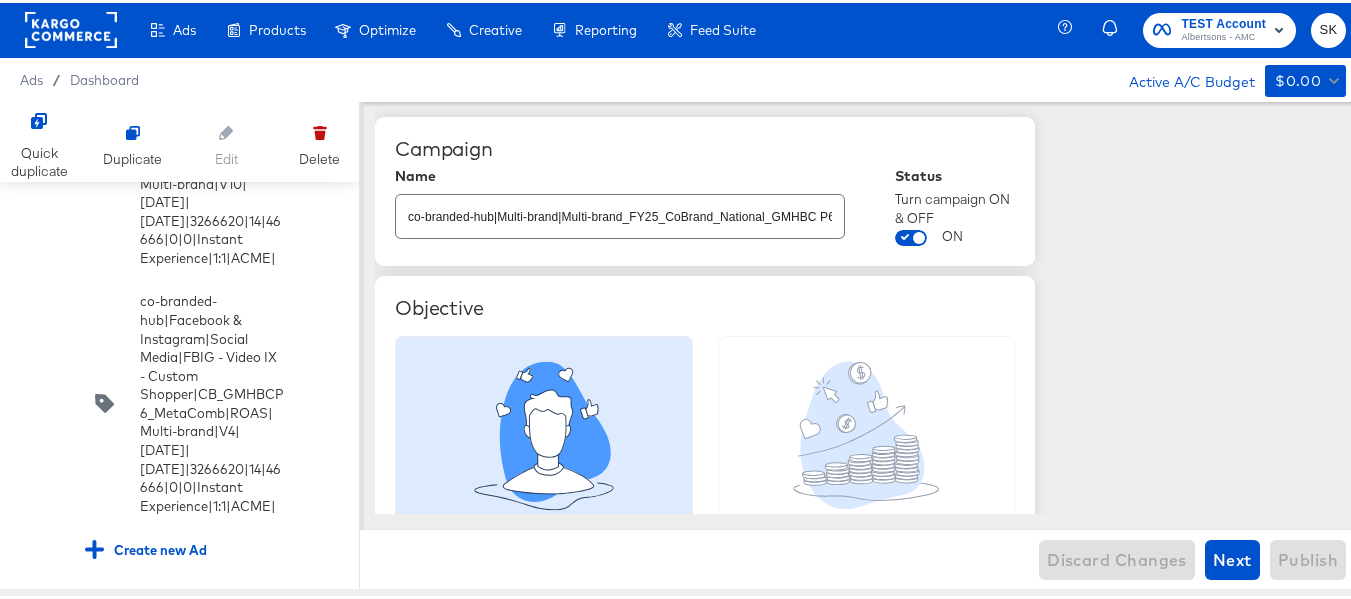 scroll, scrollTop: 27985, scrollLeft: 0, axis: vertical 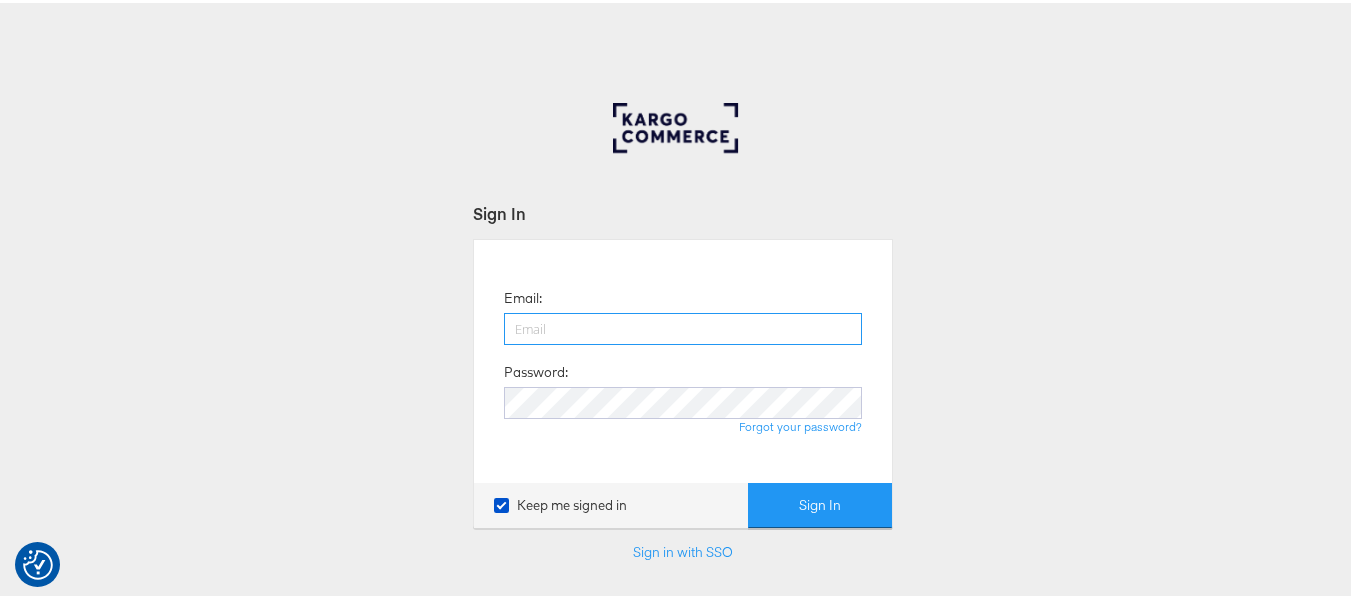 type on "[PERSON_NAME][EMAIL_ADDRESS][DOMAIN_NAME]" 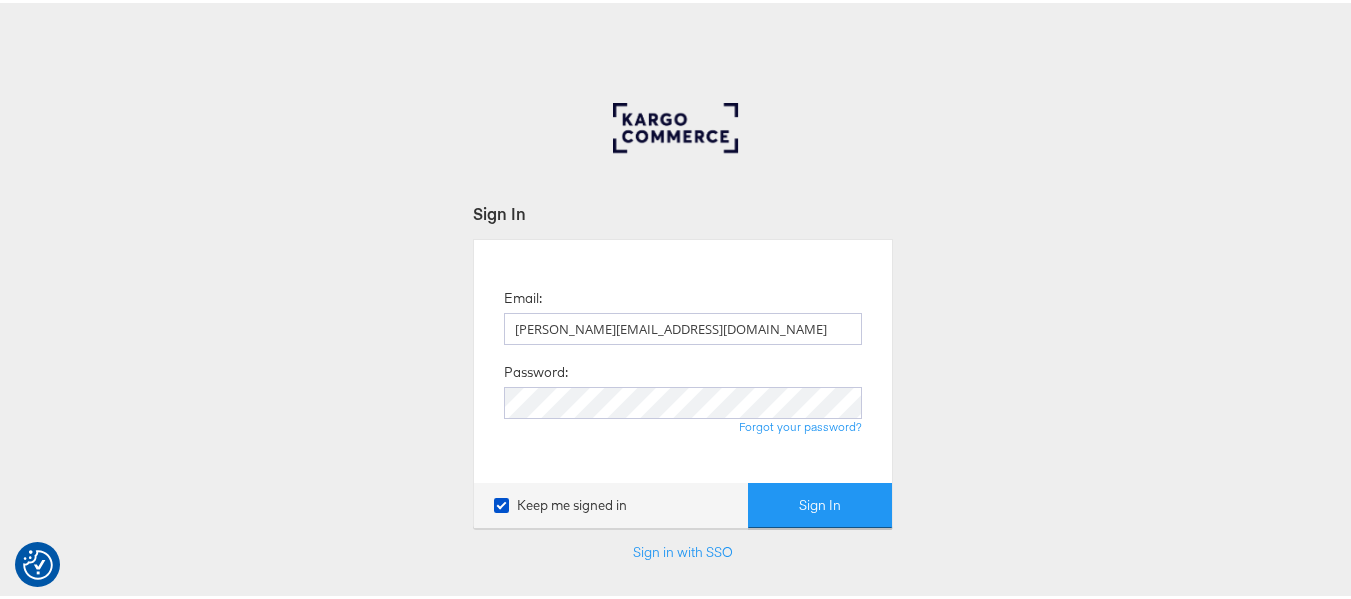click on "Email:
[PERSON_NAME][EMAIL_ADDRESS][DOMAIN_NAME]
Password:
Forgot your password?
Keep me signed in
Sign In" at bounding box center (683, 380) 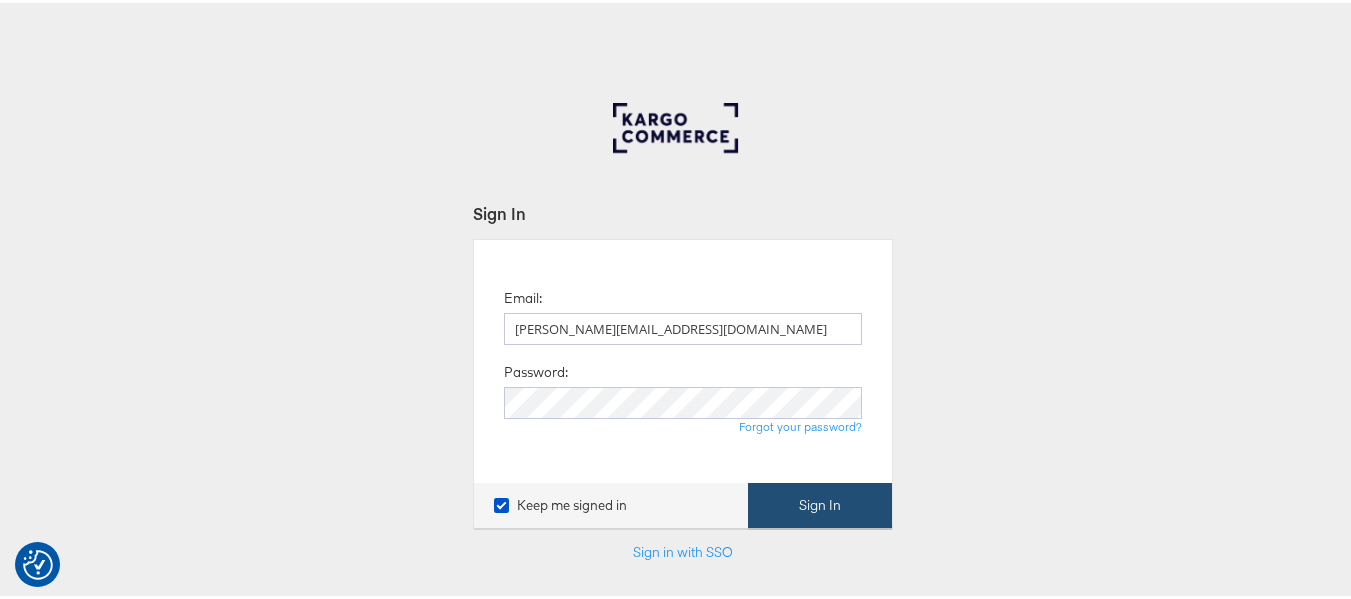 click on "Sign In" at bounding box center [820, 502] 